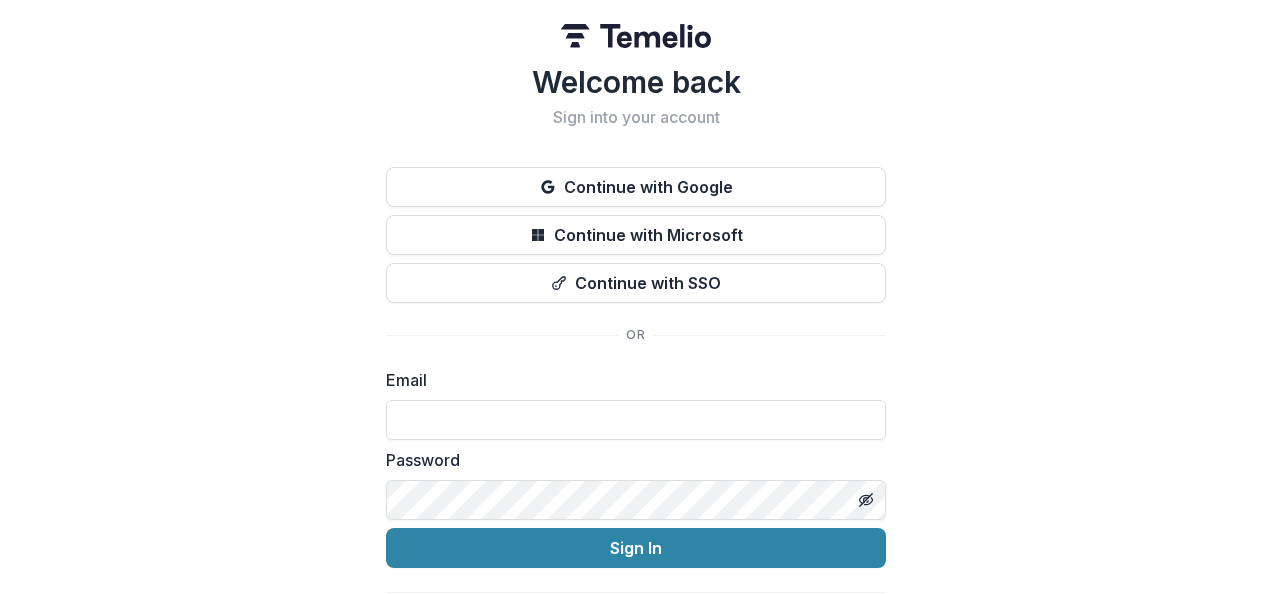 scroll, scrollTop: 0, scrollLeft: 0, axis: both 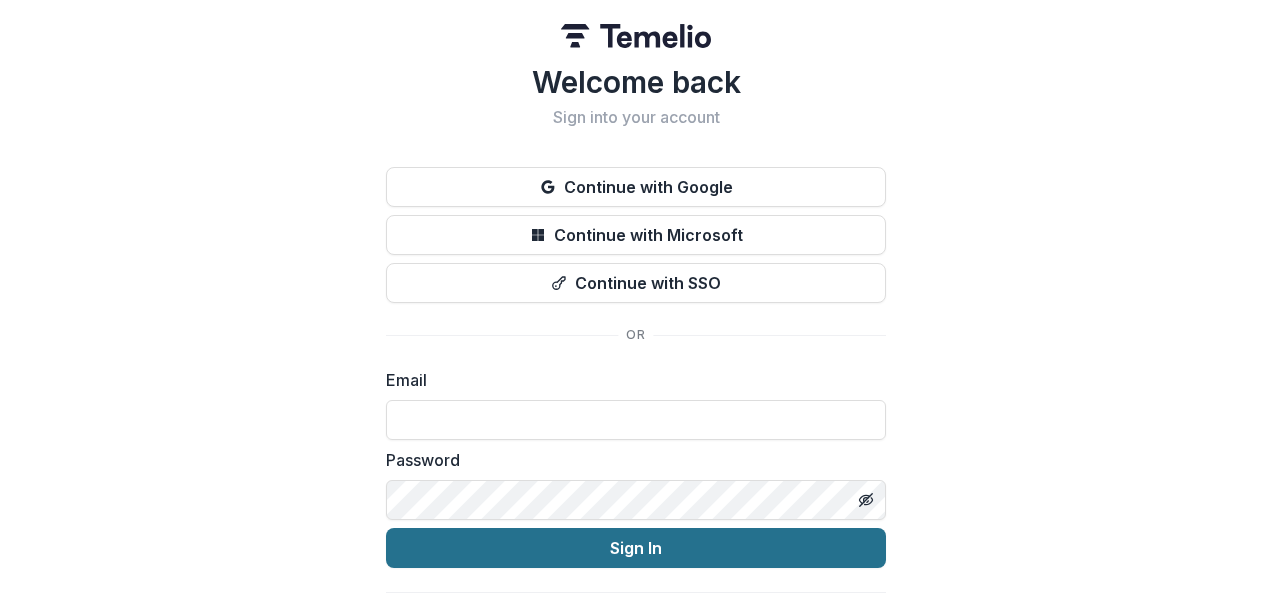 type on "**********" 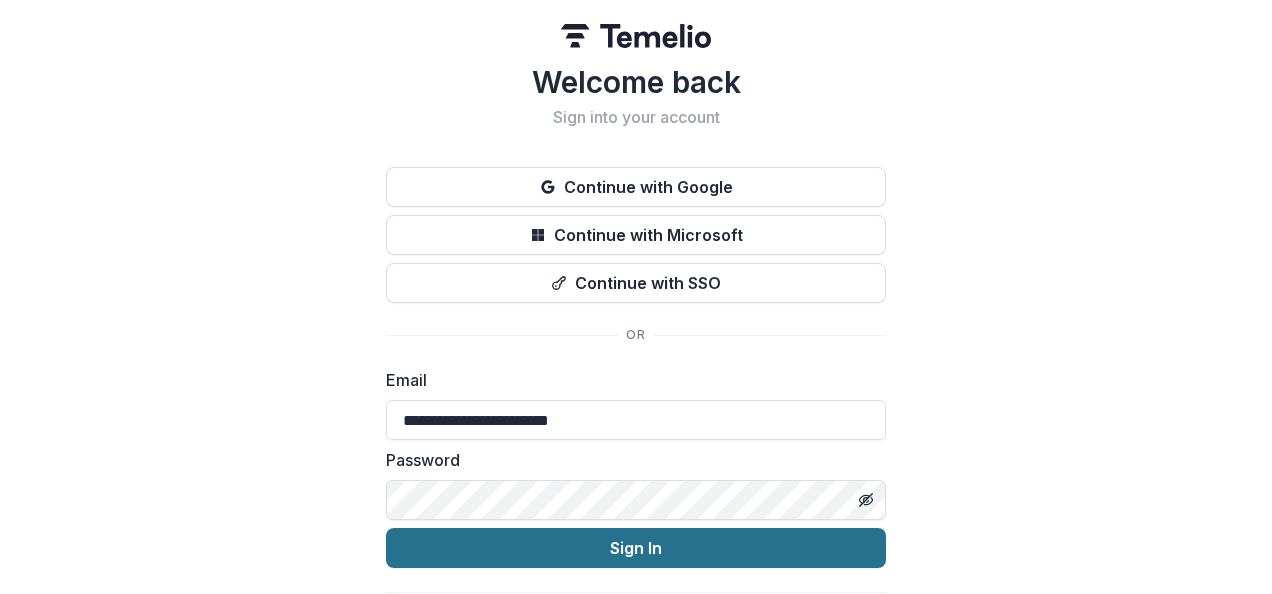 click on "Sign In" at bounding box center (636, 548) 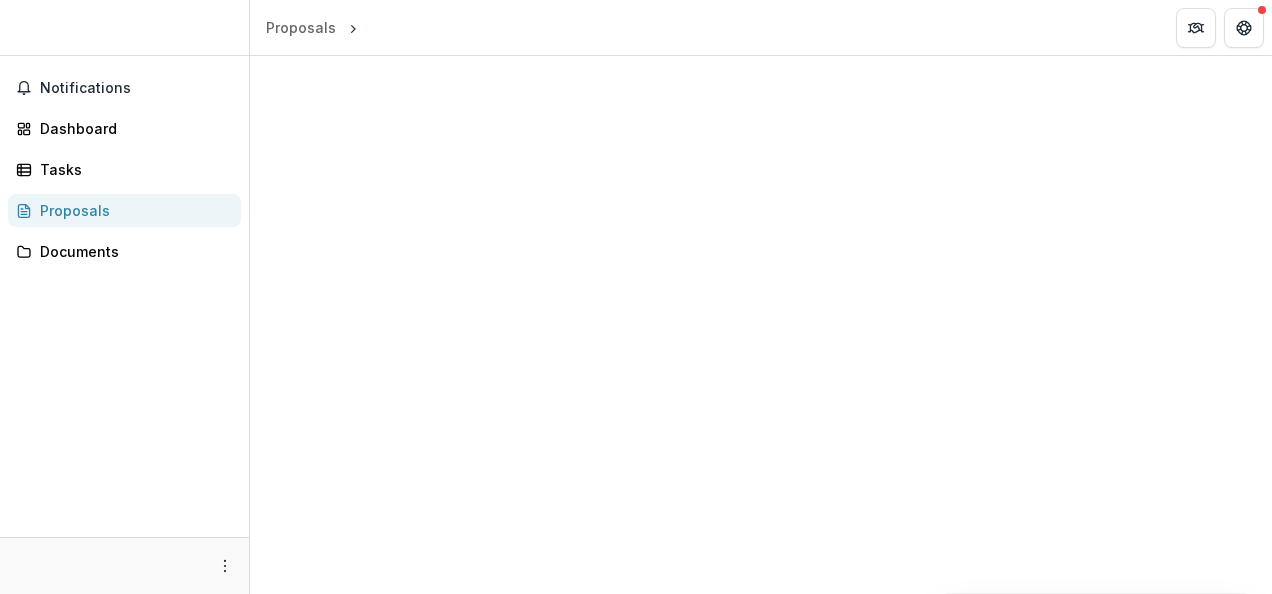 scroll, scrollTop: 0, scrollLeft: 0, axis: both 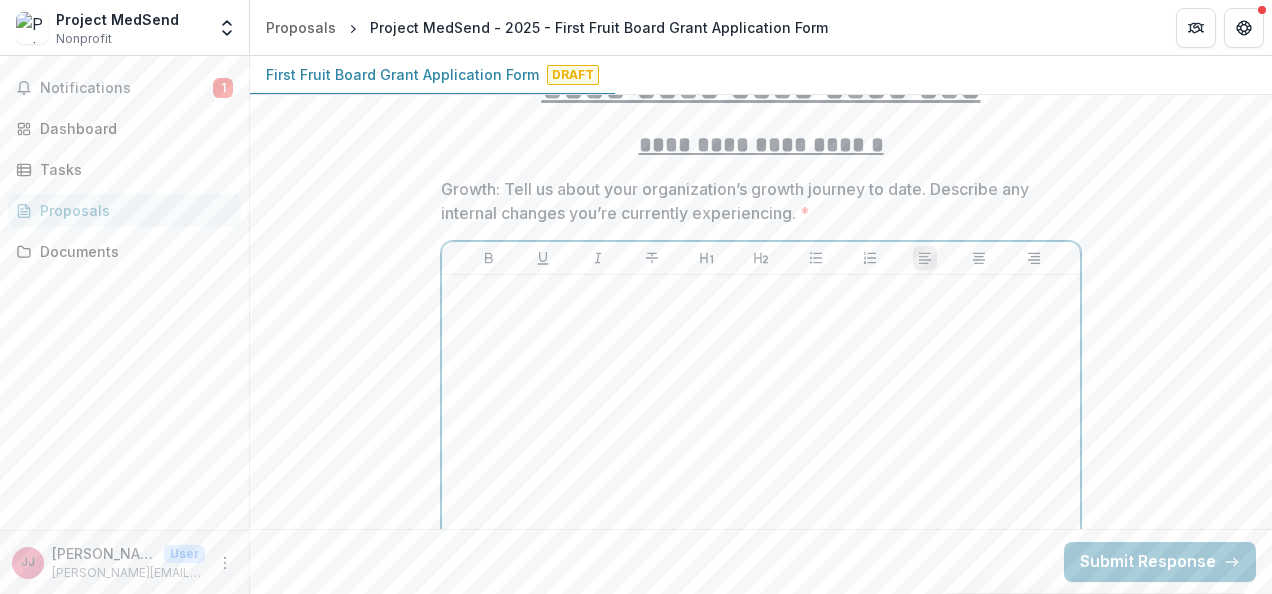 click at bounding box center (761, 433) 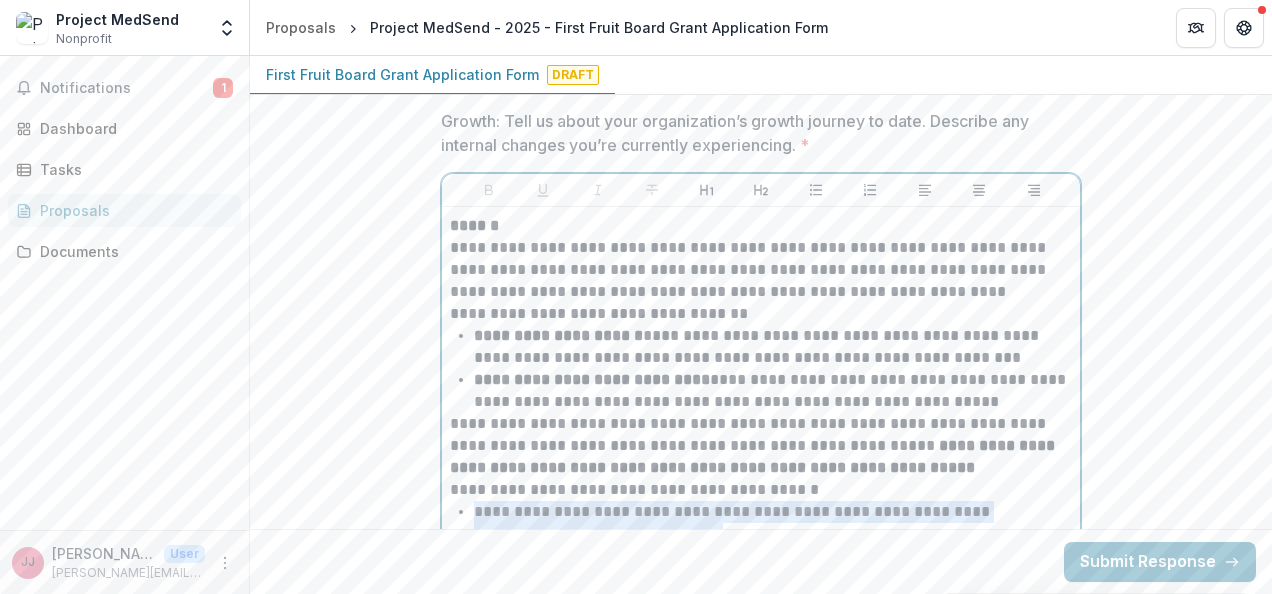 scroll, scrollTop: 0, scrollLeft: 0, axis: both 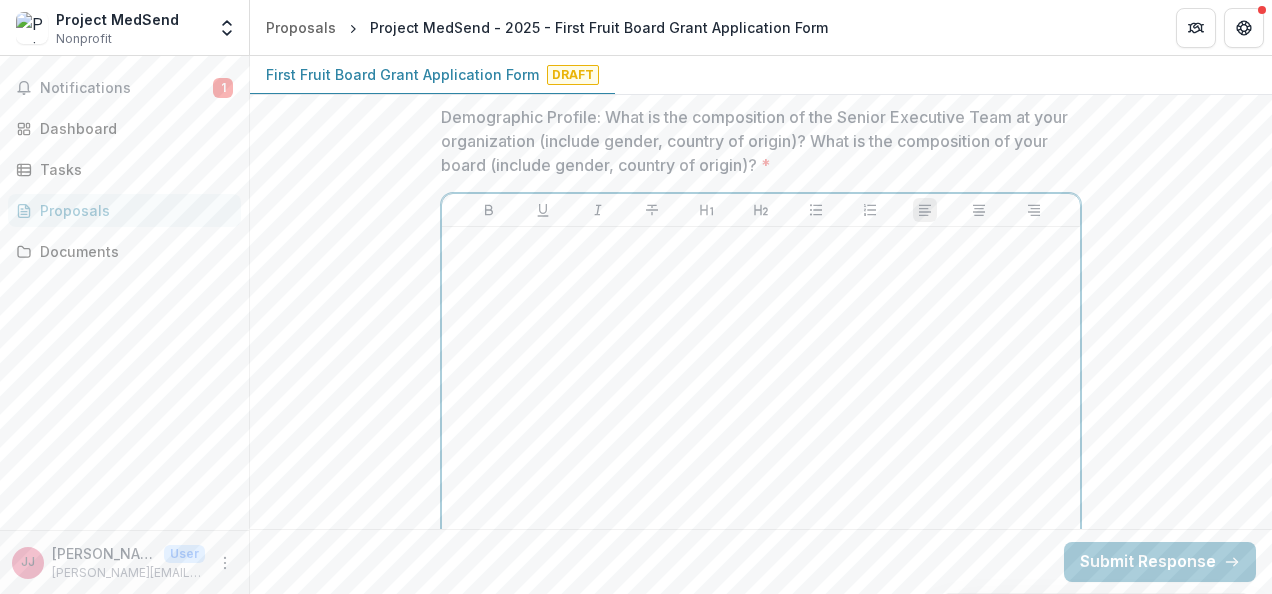 click at bounding box center [761, 246] 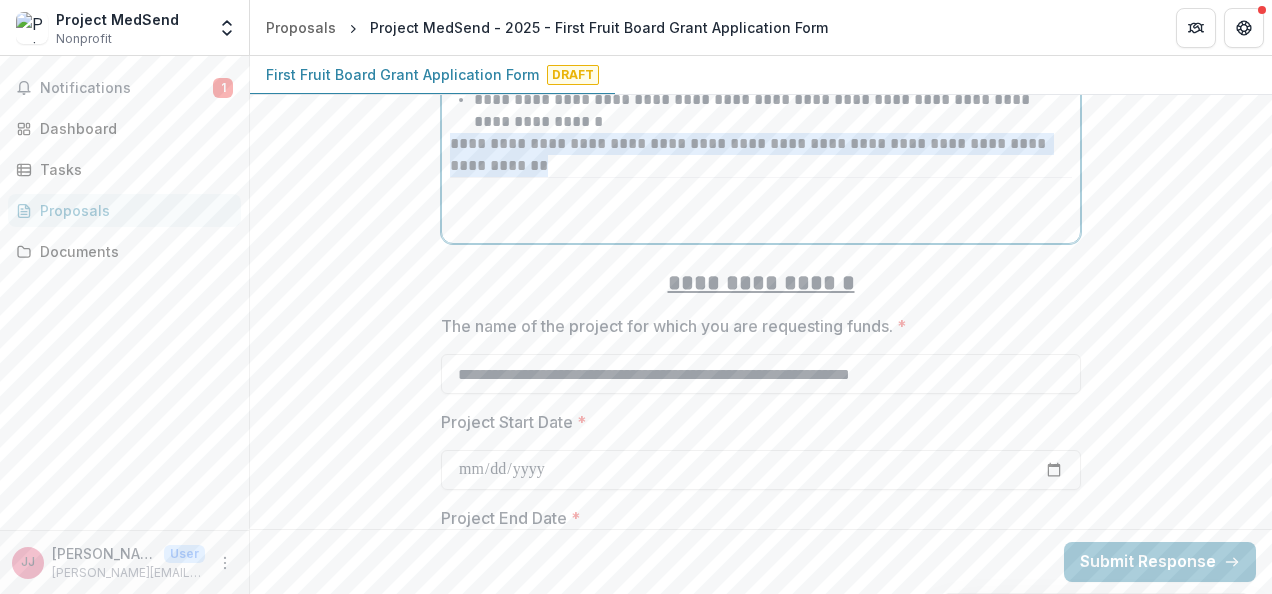 scroll, scrollTop: 1347, scrollLeft: 0, axis: vertical 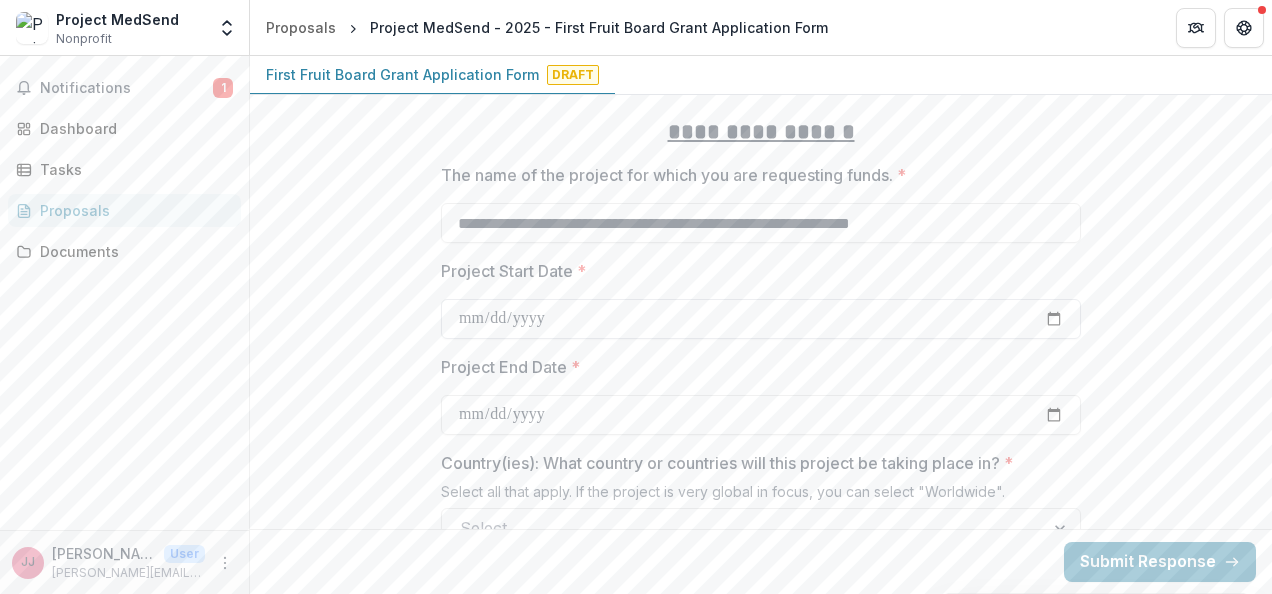 click on "Project Start Date *" at bounding box center (761, 319) 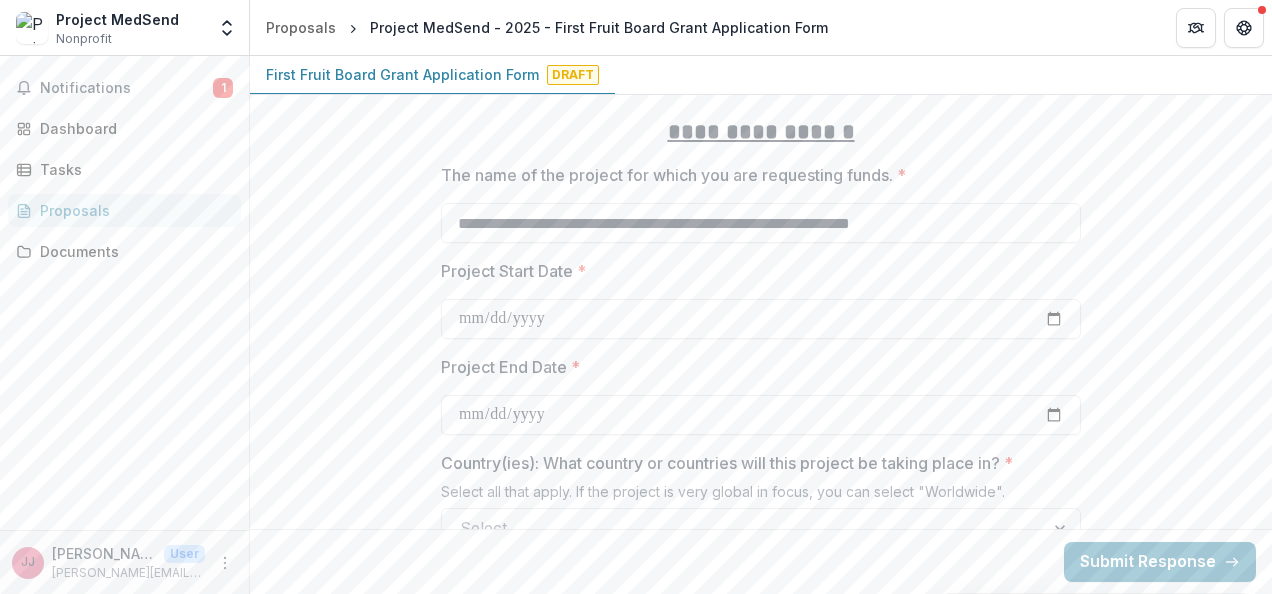 type on "**********" 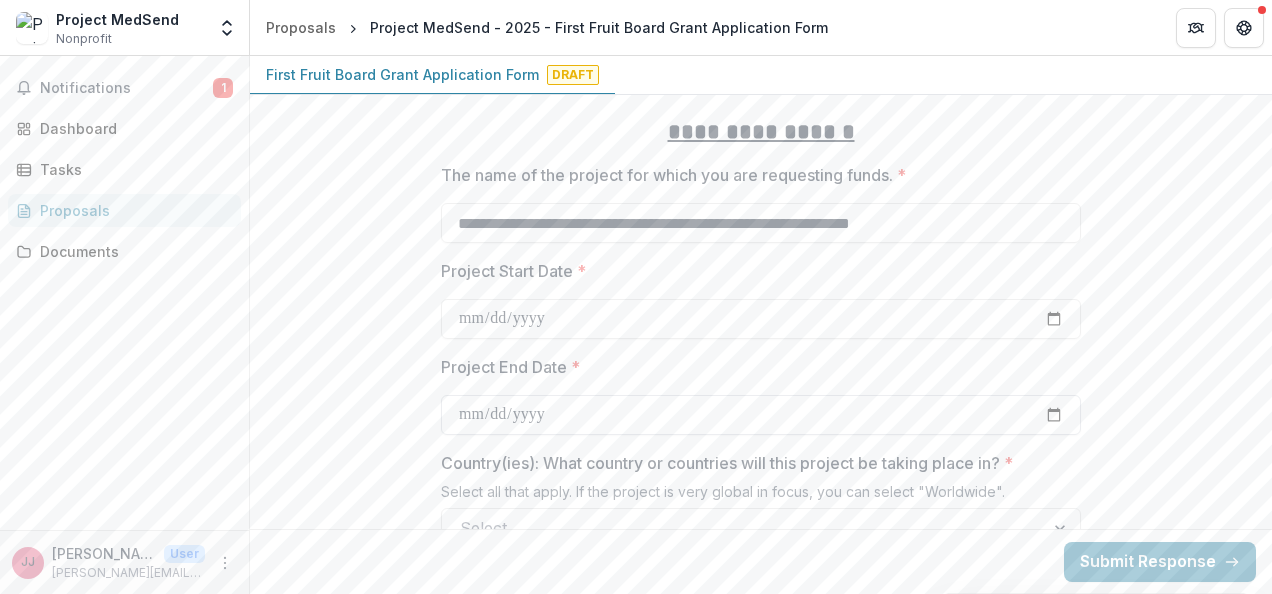 click on "Project End Date *" at bounding box center [761, 415] 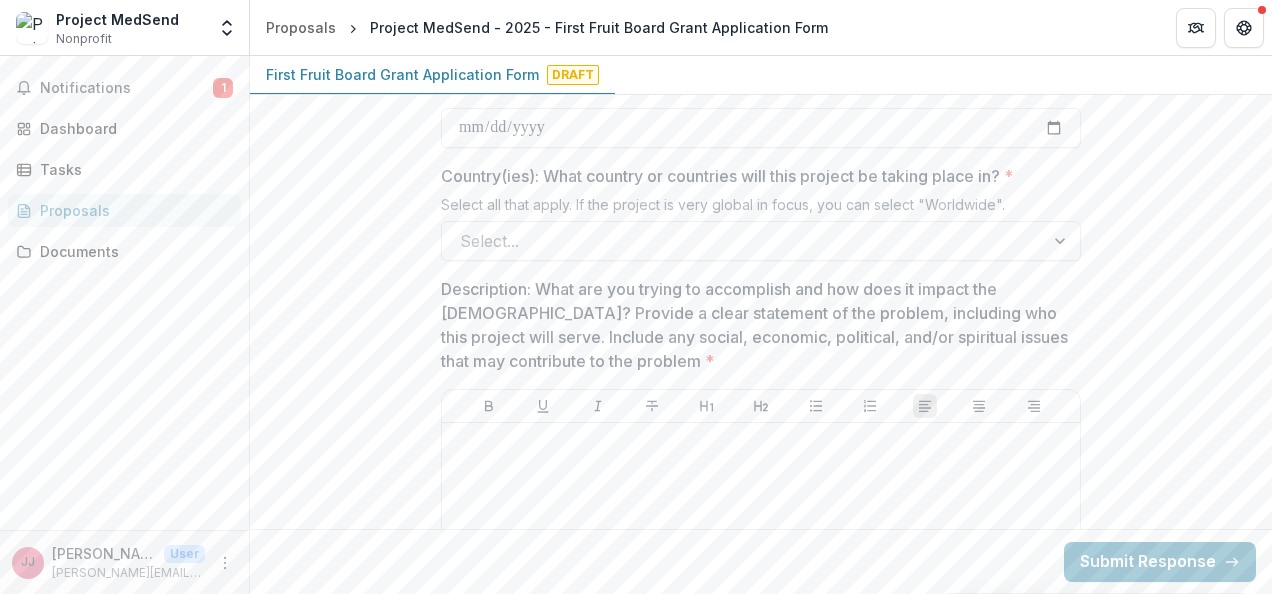 scroll, scrollTop: 1669, scrollLeft: 0, axis: vertical 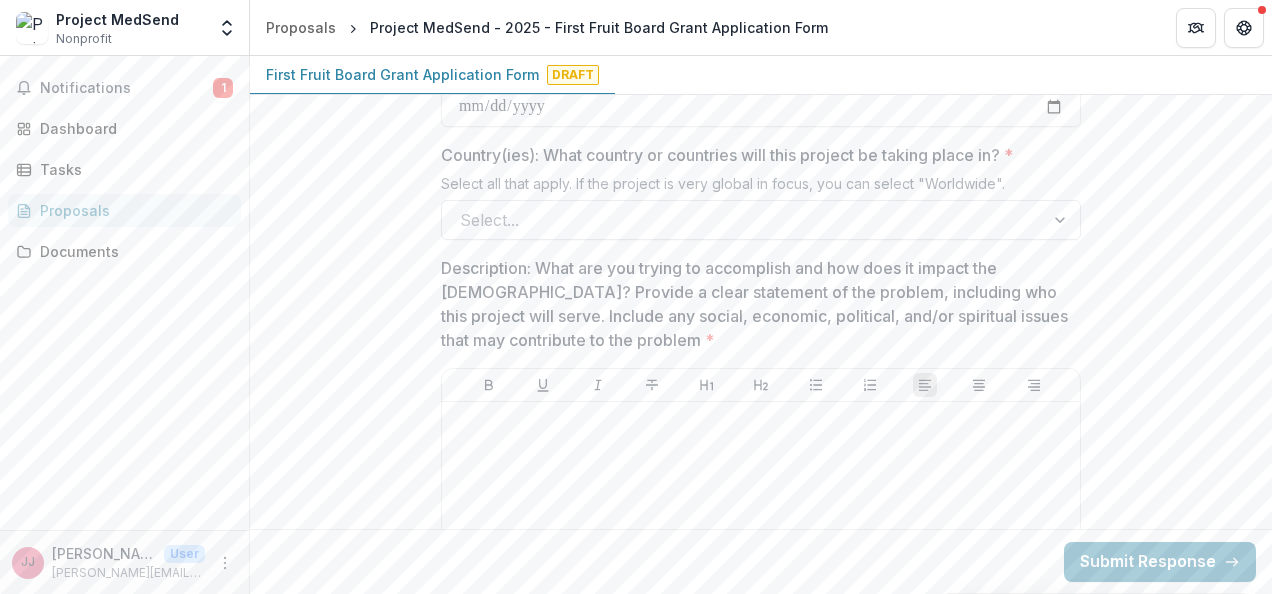 click at bounding box center (1062, 220) 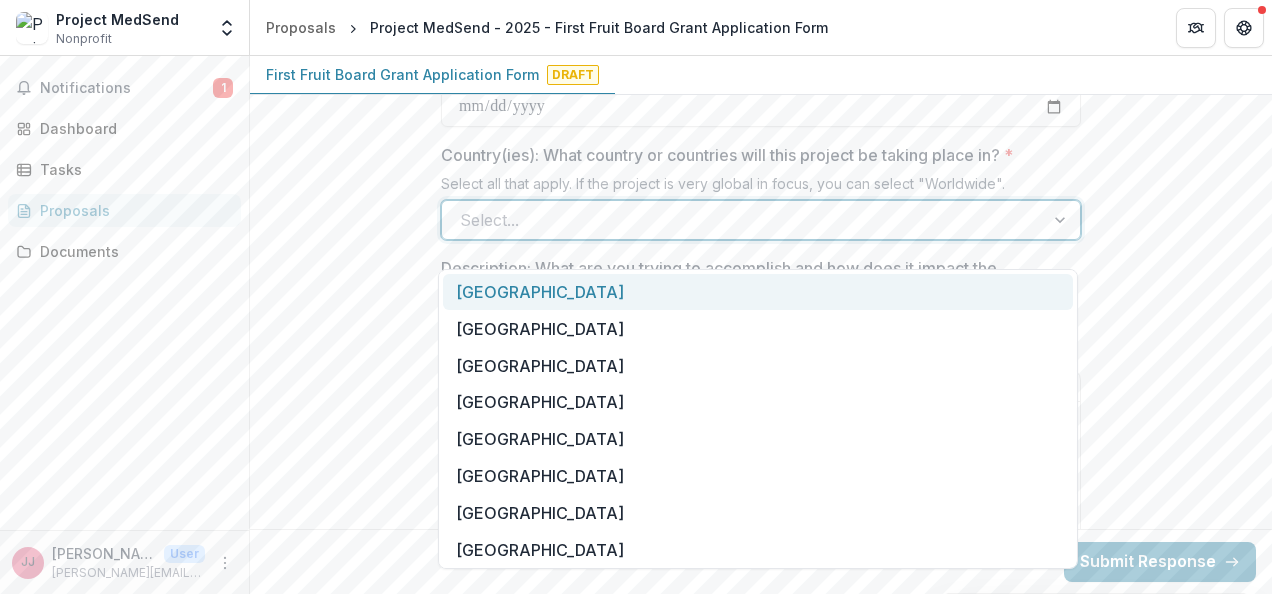 drag, startPoint x: 1077, startPoint y: 272, endPoint x: 1074, endPoint y: 309, distance: 37.12142 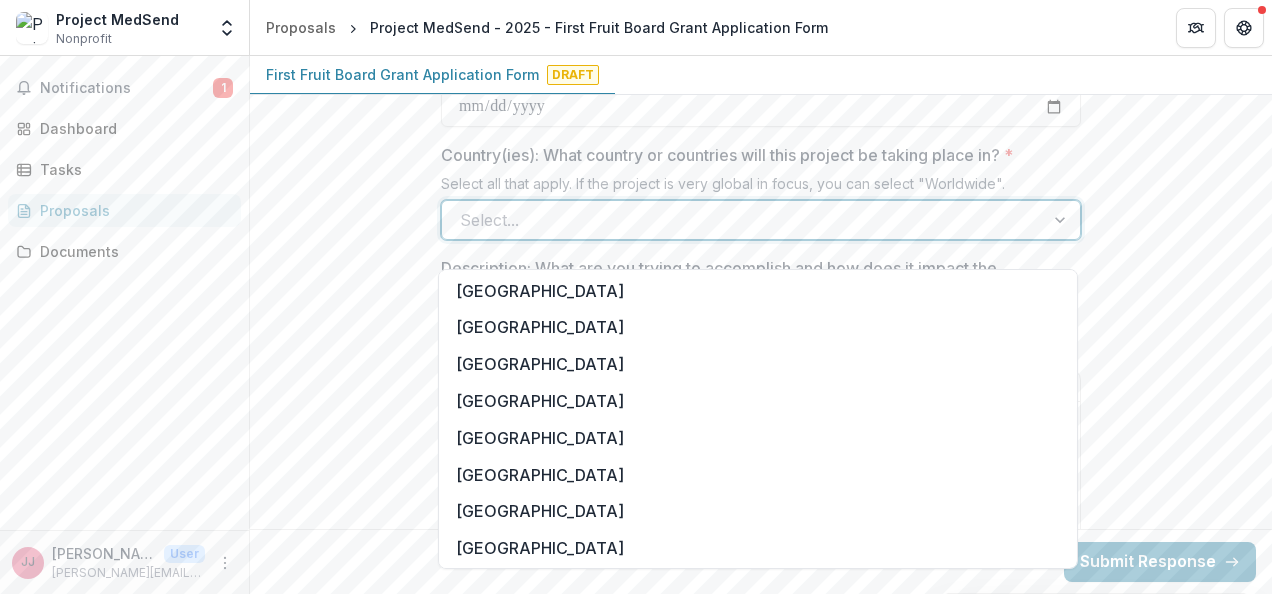 scroll, scrollTop: 0, scrollLeft: 0, axis: both 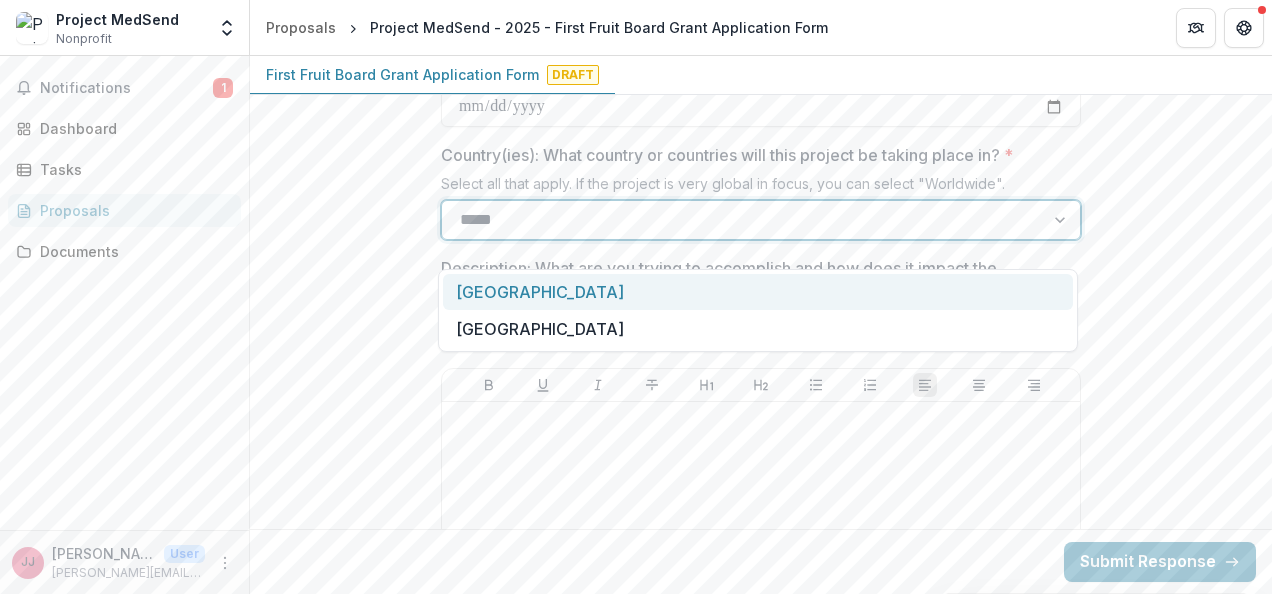 type on "******" 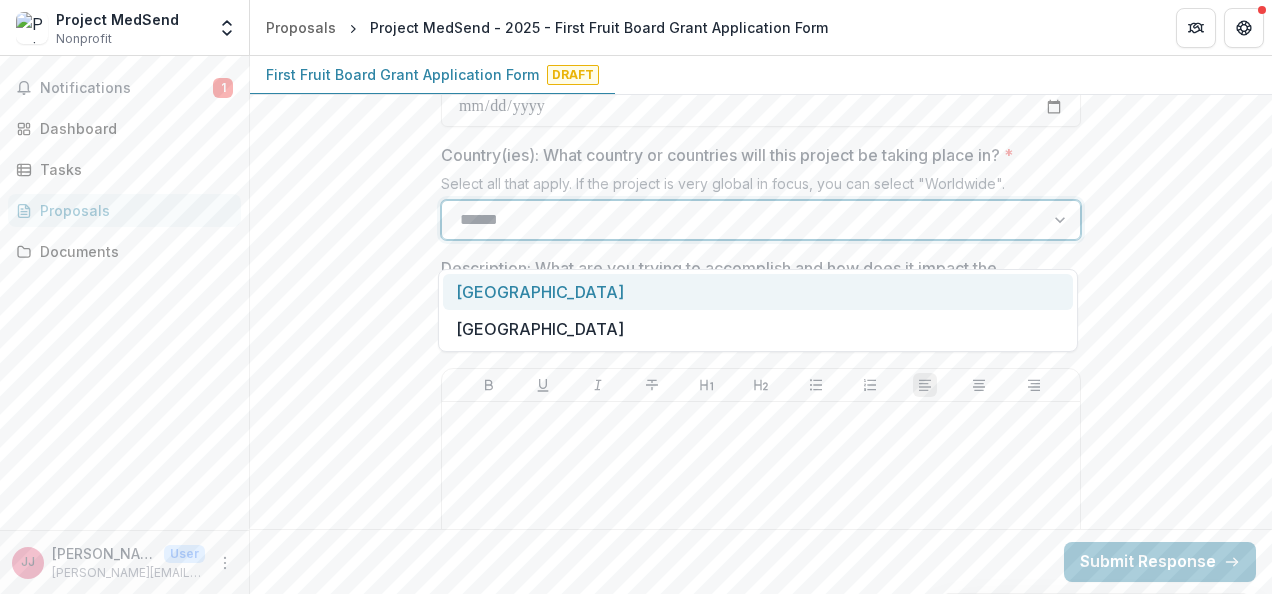 drag, startPoint x: 720, startPoint y: 282, endPoint x: 730, endPoint y: 286, distance: 10.770329 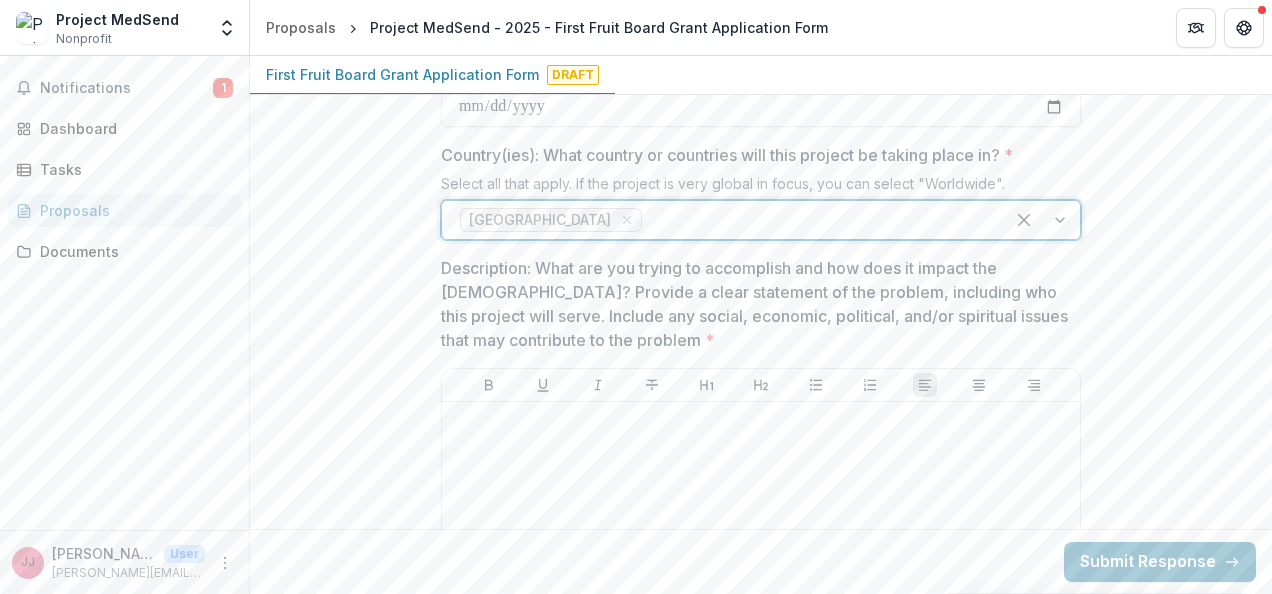click at bounding box center [1042, 220] 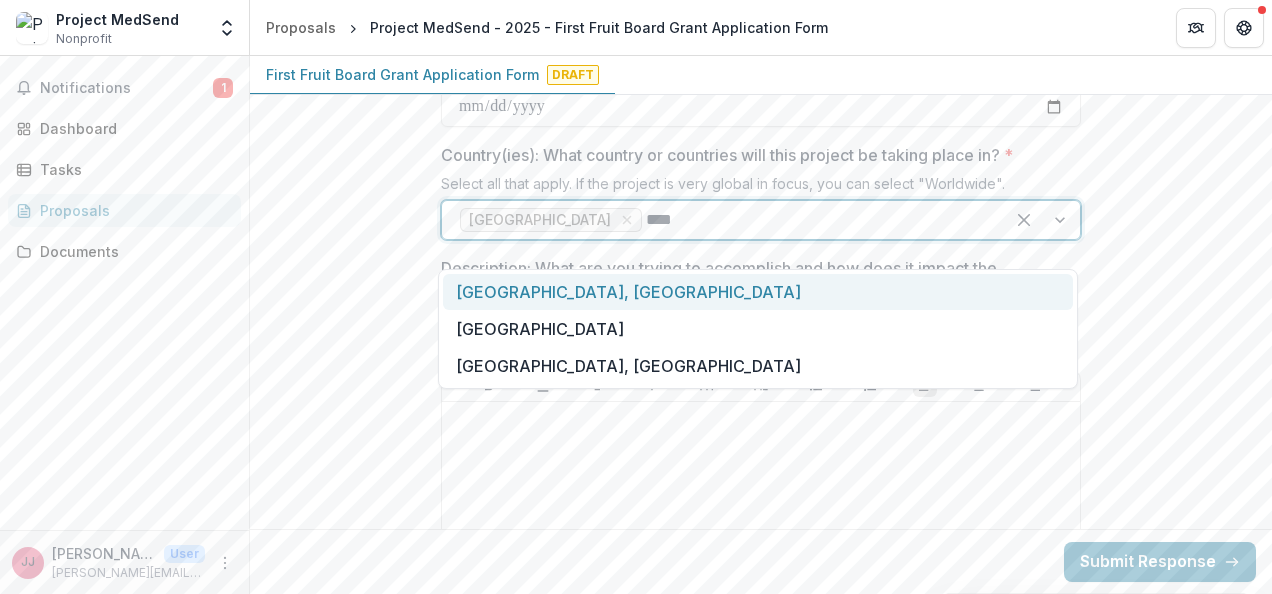 type on "*****" 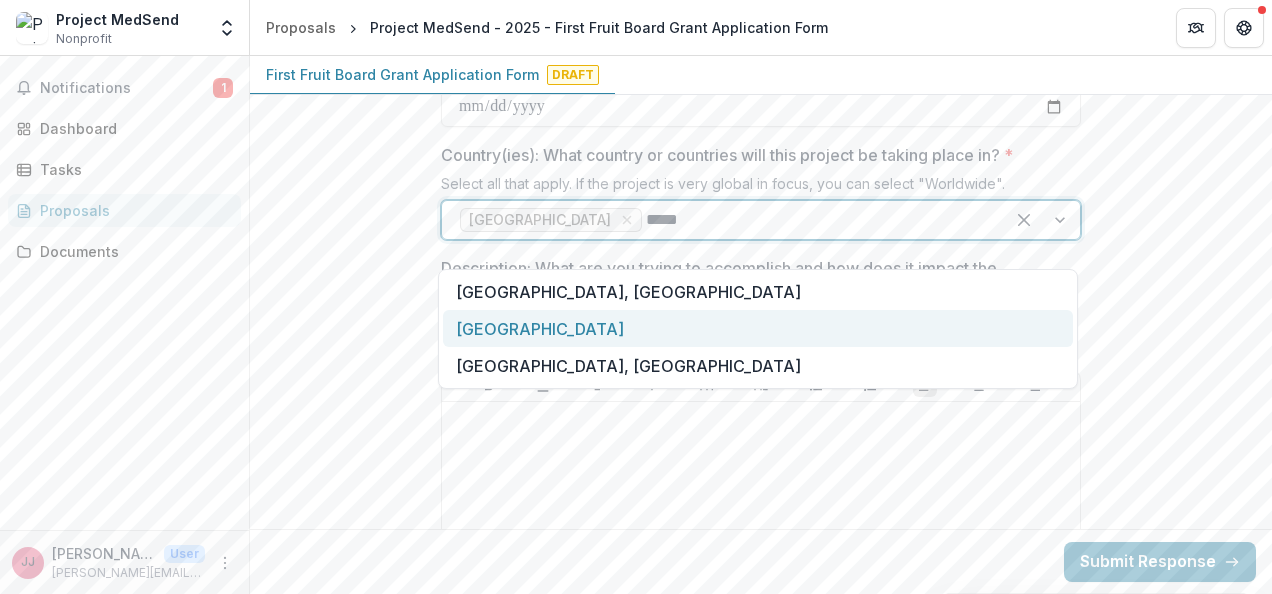 click on "South Africa" at bounding box center [758, 328] 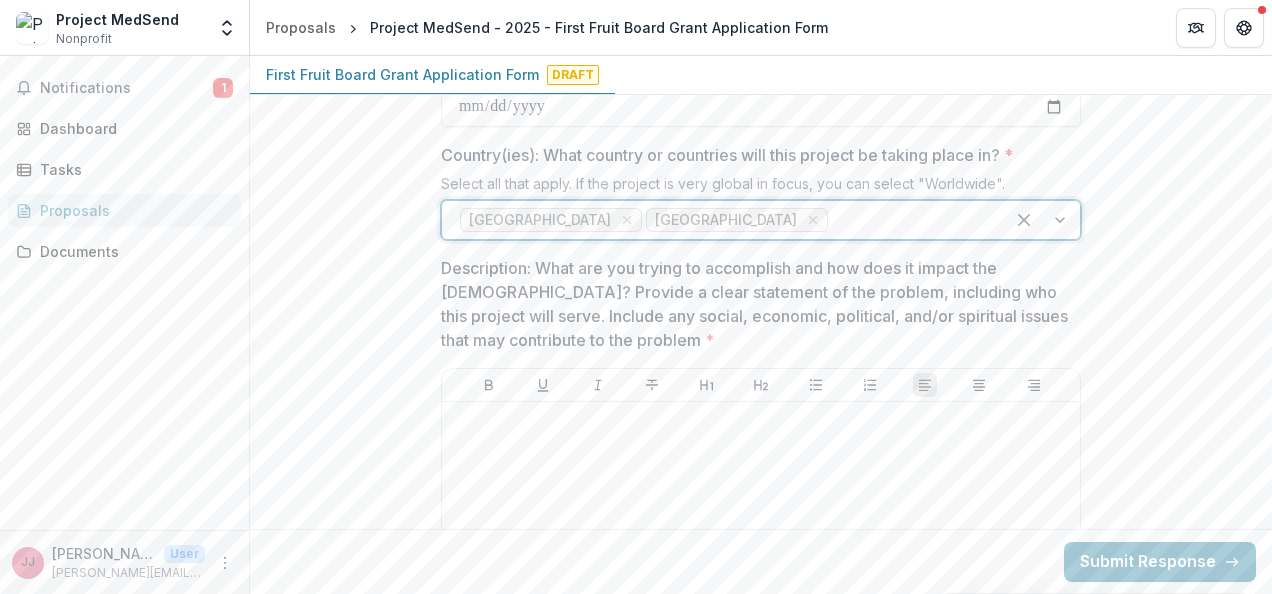 scroll, scrollTop: 1798, scrollLeft: 0, axis: vertical 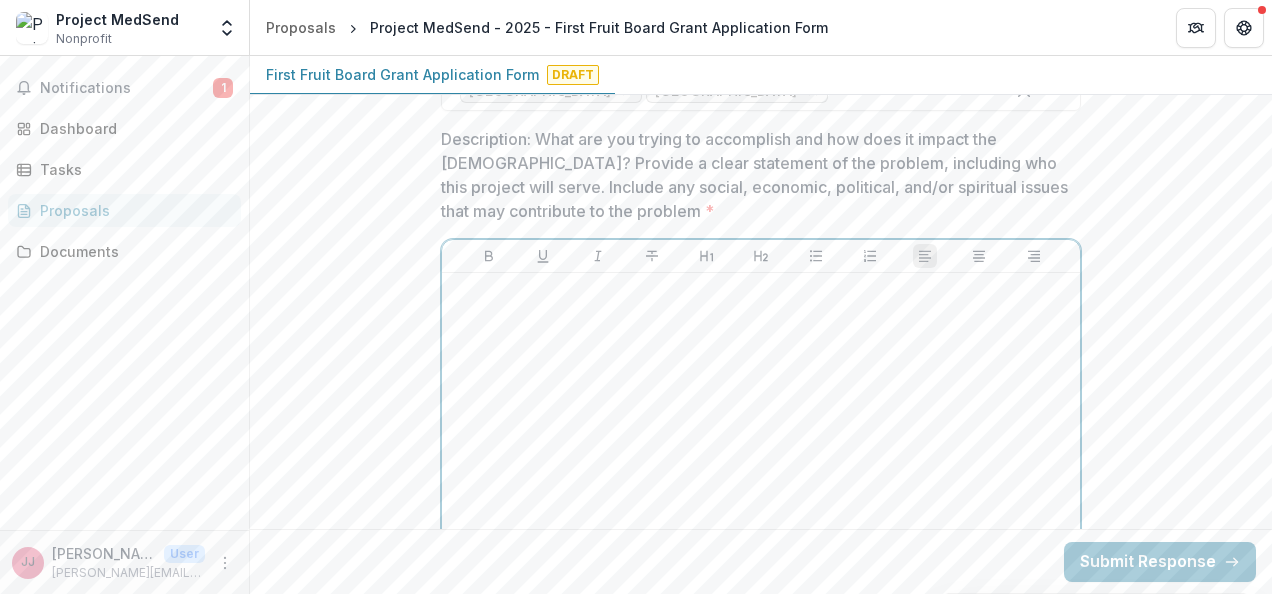 click at bounding box center (761, 431) 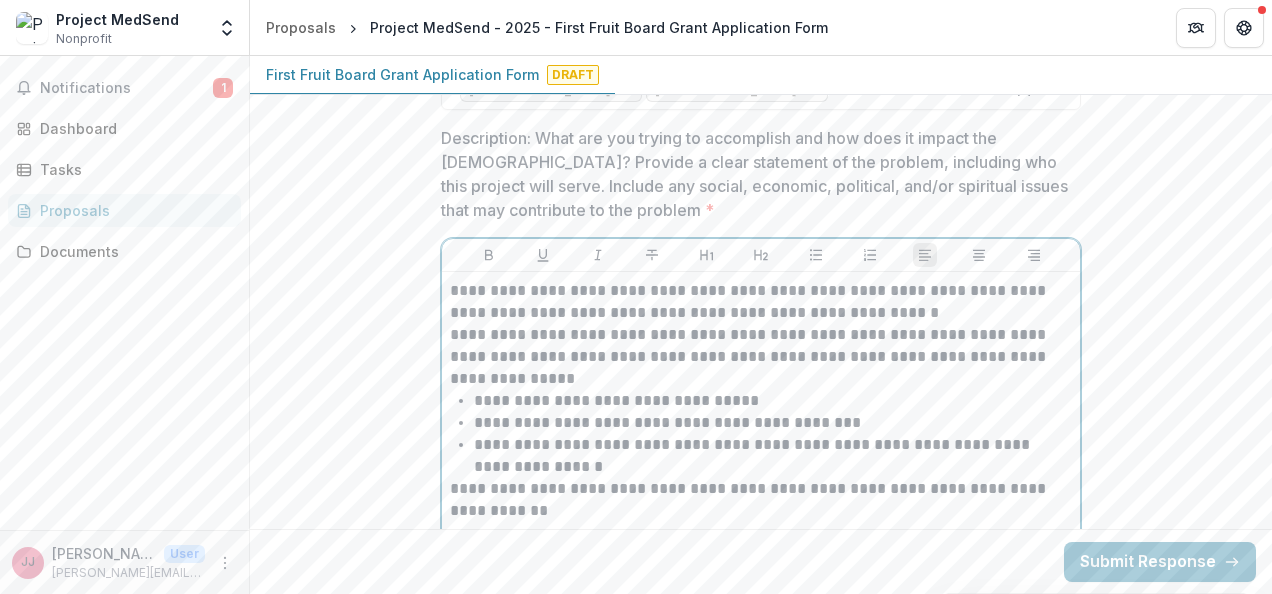 scroll, scrollTop: 1806, scrollLeft: 0, axis: vertical 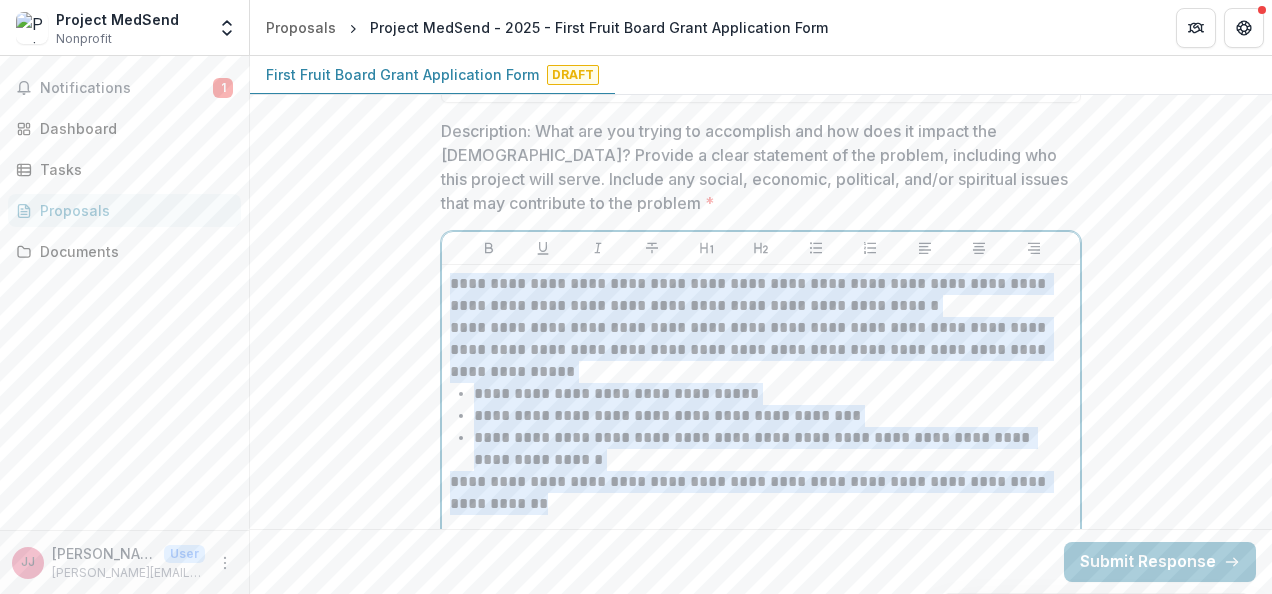 drag, startPoint x: 564, startPoint y: 522, endPoint x: 403, endPoint y: 310, distance: 266.2048 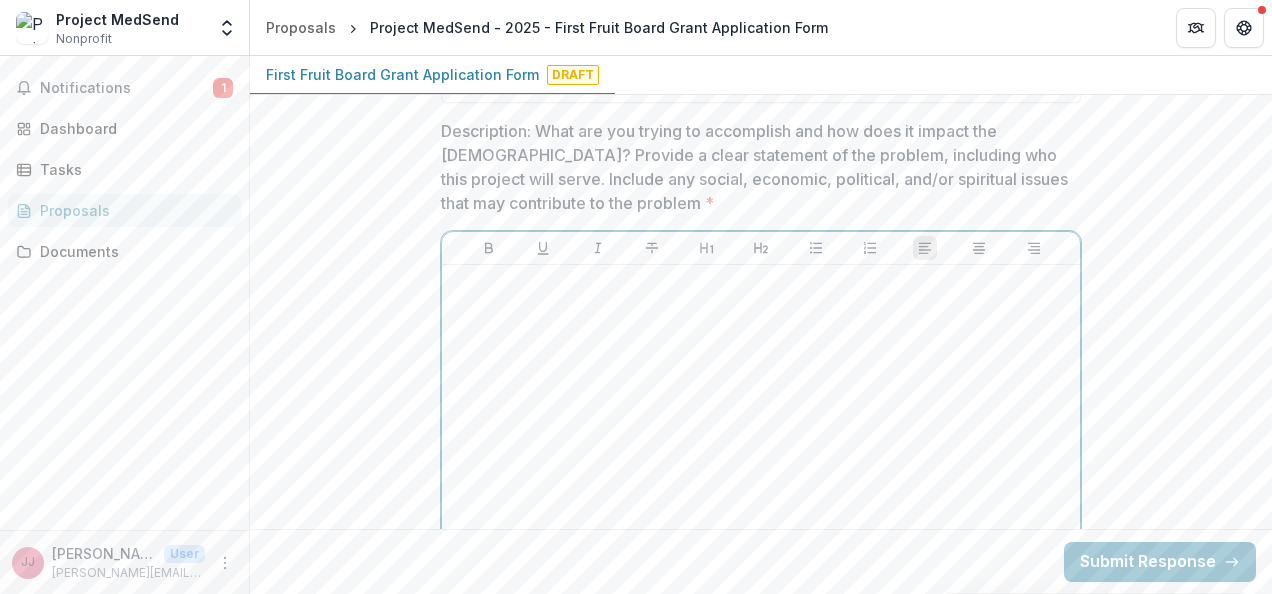 scroll, scrollTop: 1710, scrollLeft: 0, axis: vertical 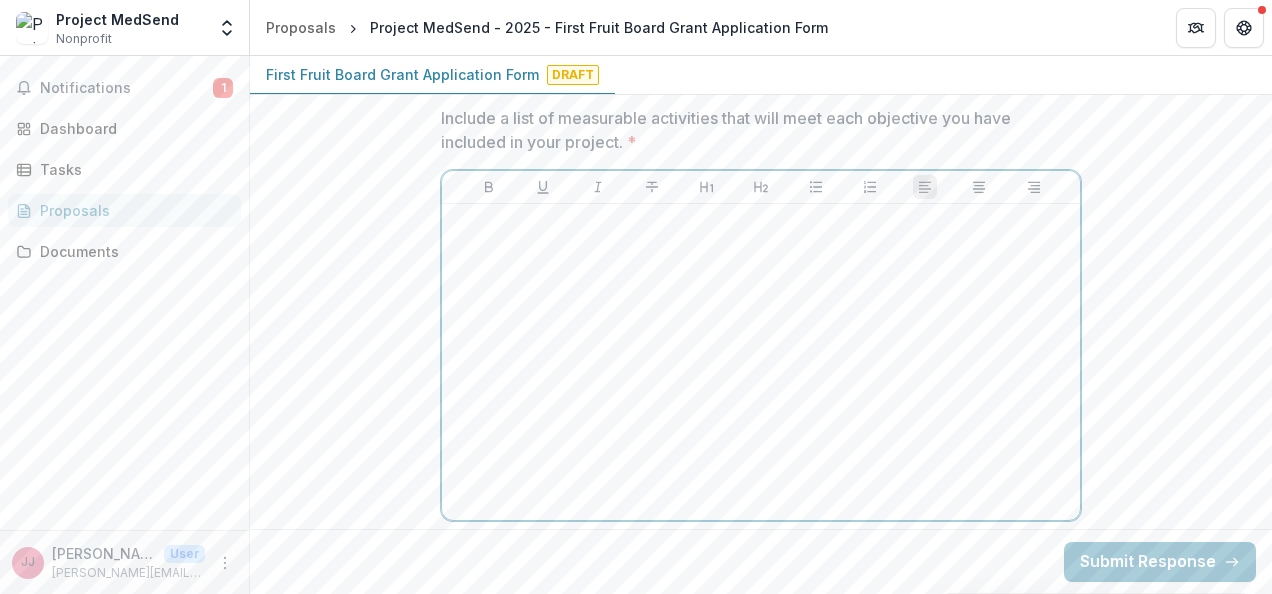 click at bounding box center (761, 362) 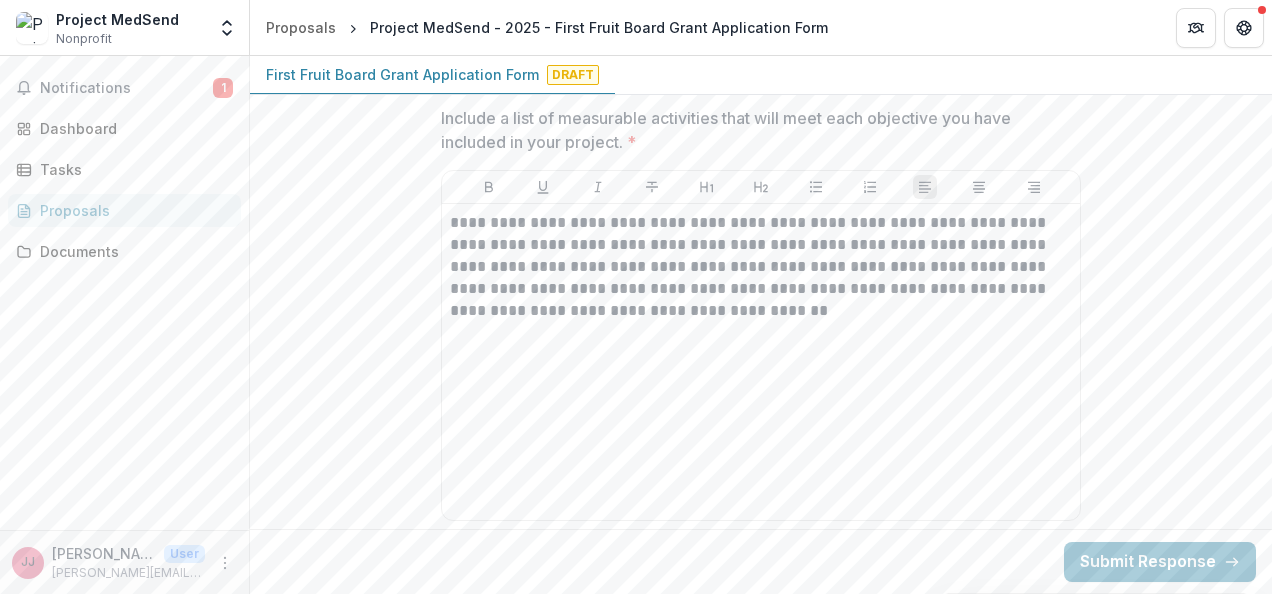drag, startPoint x: 1264, startPoint y: 291, endPoint x: 1265, endPoint y: 258, distance: 33.01515 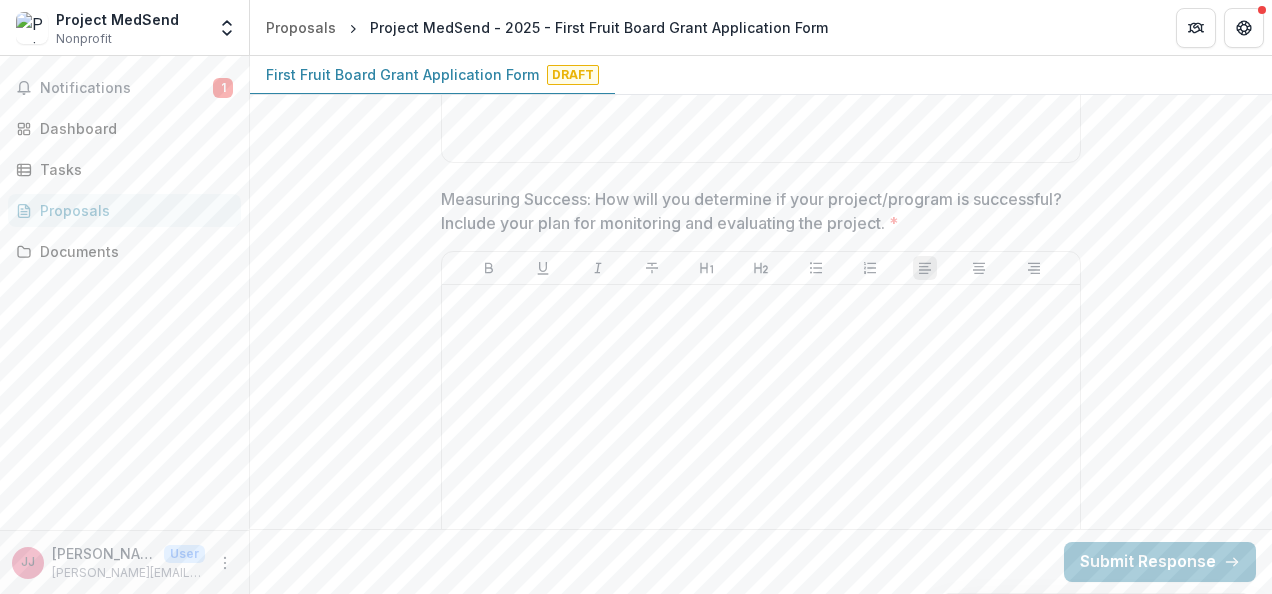 scroll, scrollTop: 2714, scrollLeft: 0, axis: vertical 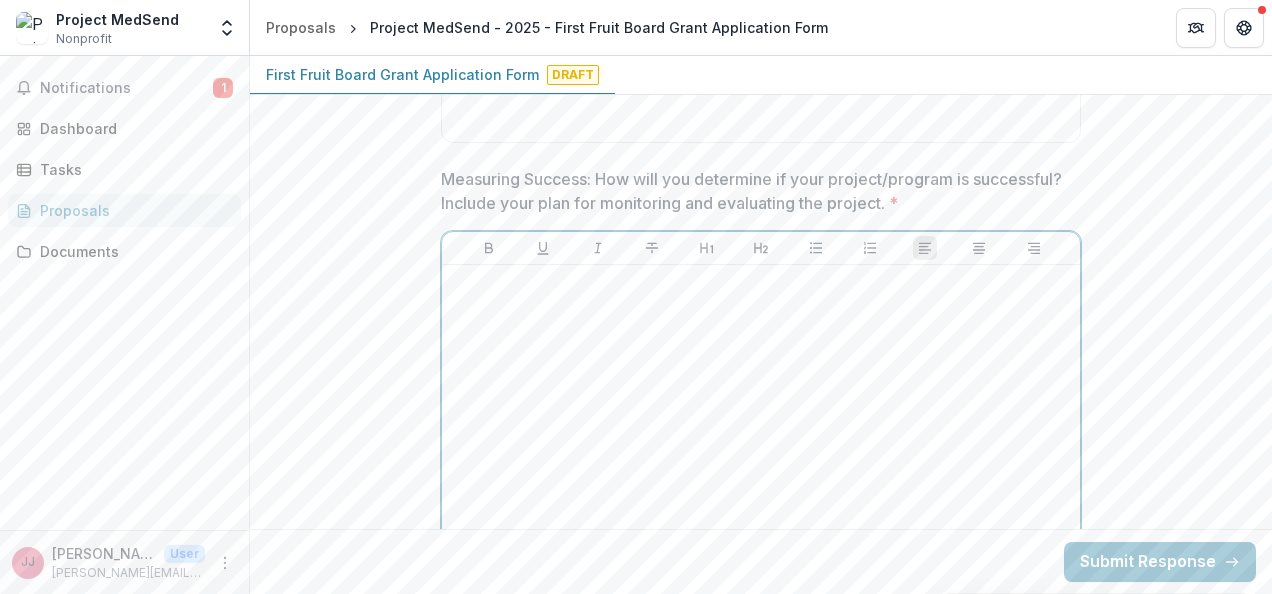 drag, startPoint x: 500, startPoint y: 306, endPoint x: 512, endPoint y: 304, distance: 12.165525 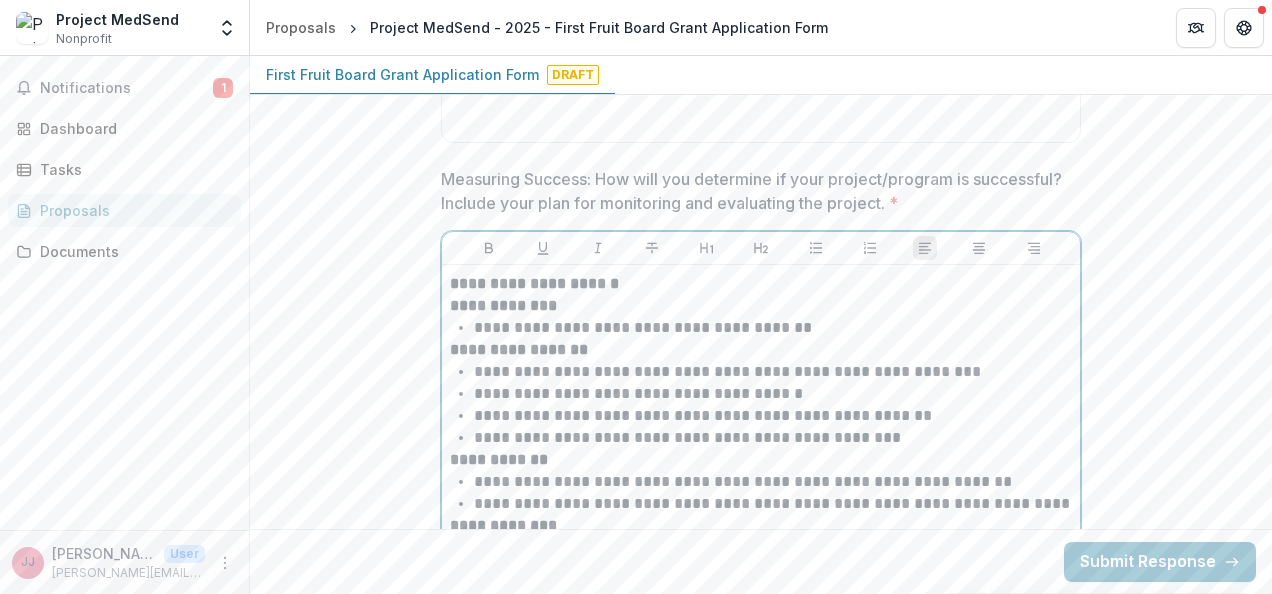 scroll, scrollTop: 3097, scrollLeft: 0, axis: vertical 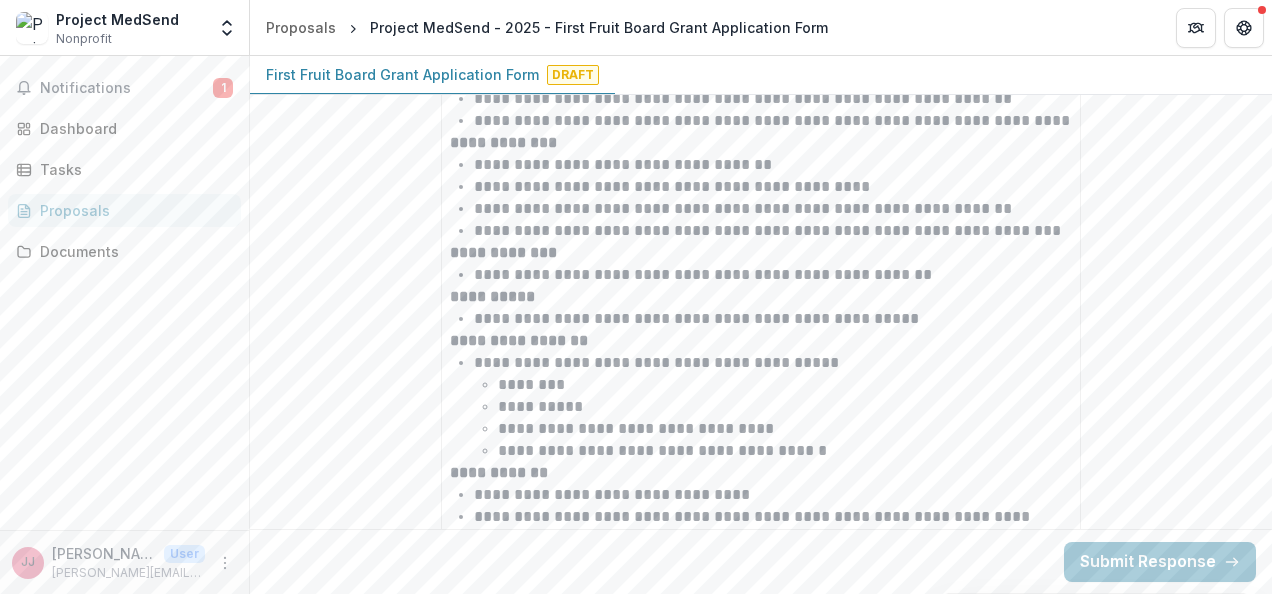drag, startPoint x: 1275, startPoint y: 316, endPoint x: 1271, endPoint y: 233, distance: 83.09633 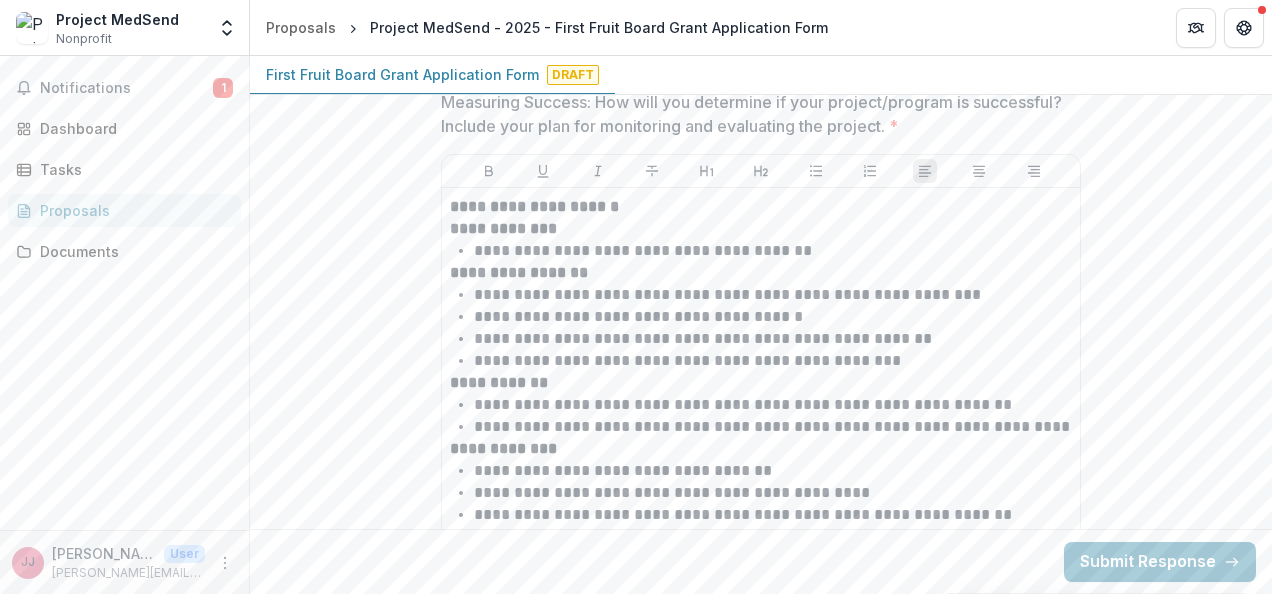 scroll, scrollTop: 2865, scrollLeft: 0, axis: vertical 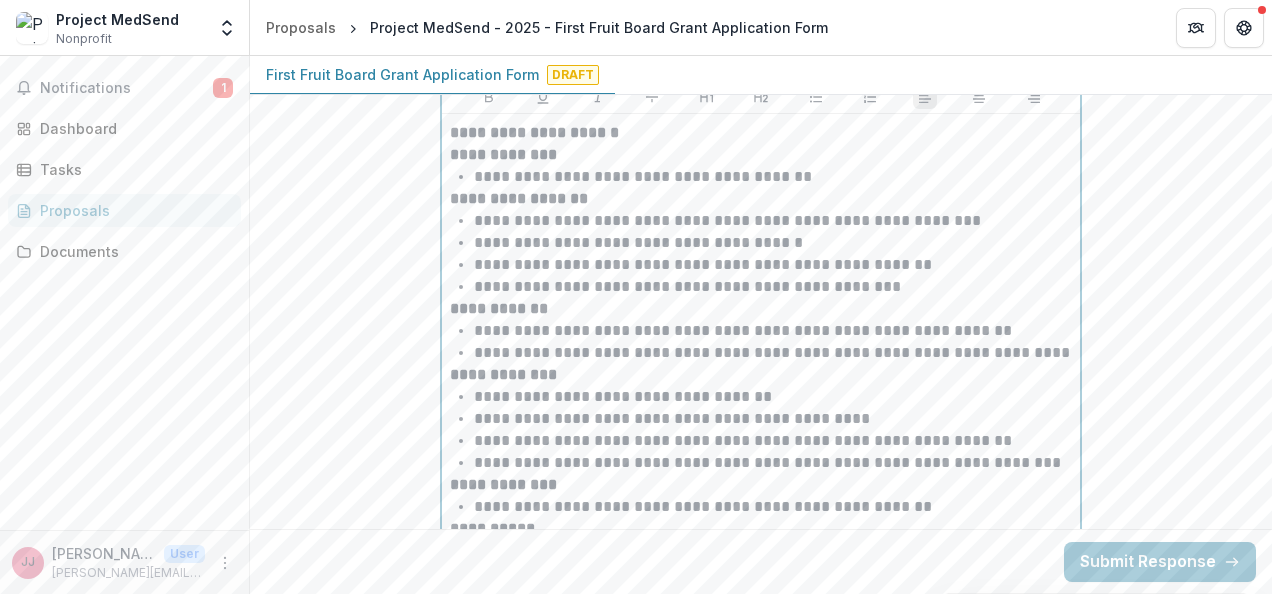 click on "**********" at bounding box center [761, 463] 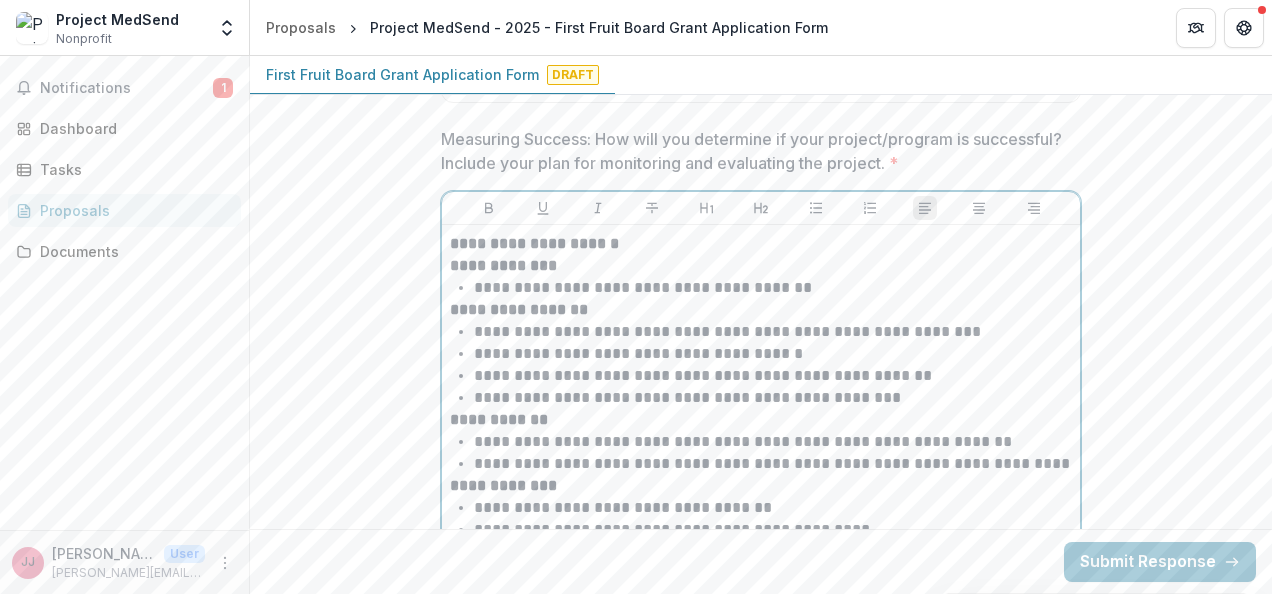 scroll, scrollTop: 2813, scrollLeft: 0, axis: vertical 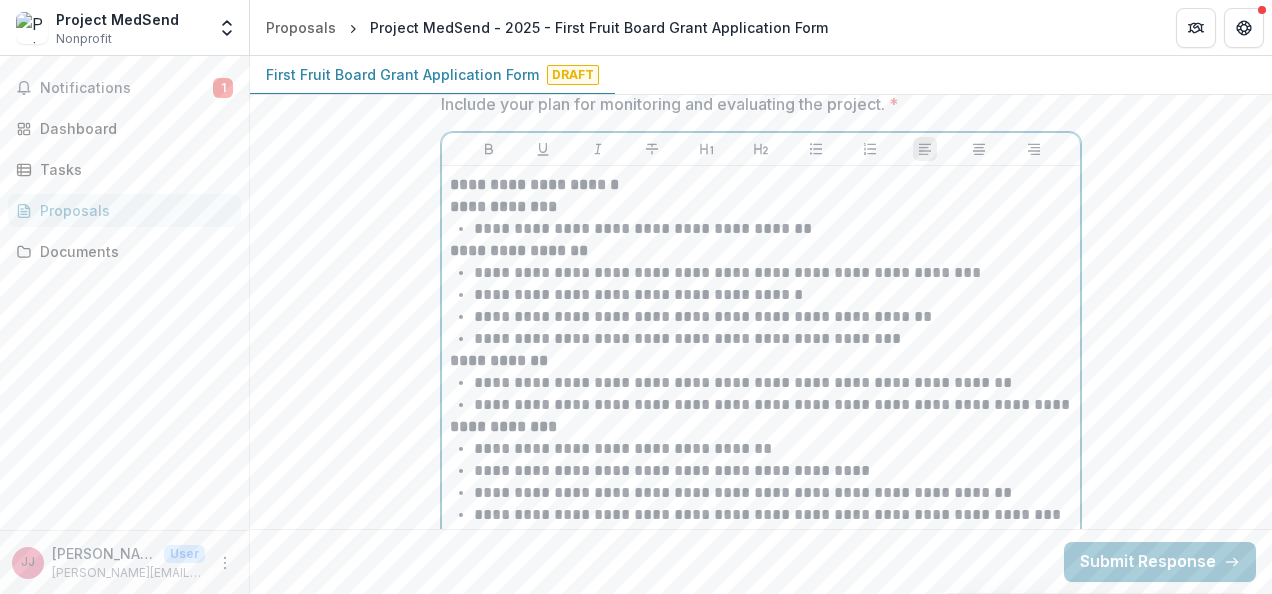 click on "**********" at bounding box center (773, 229) 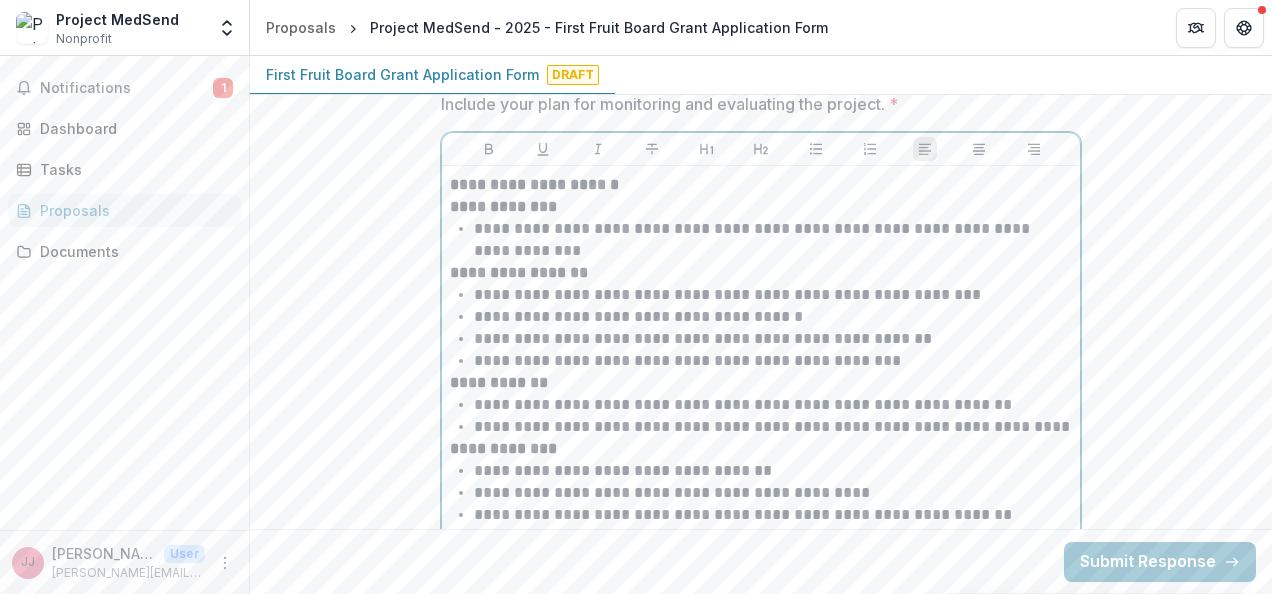 drag, startPoint x: 615, startPoint y: 280, endPoint x: 622, endPoint y: 269, distance: 13.038404 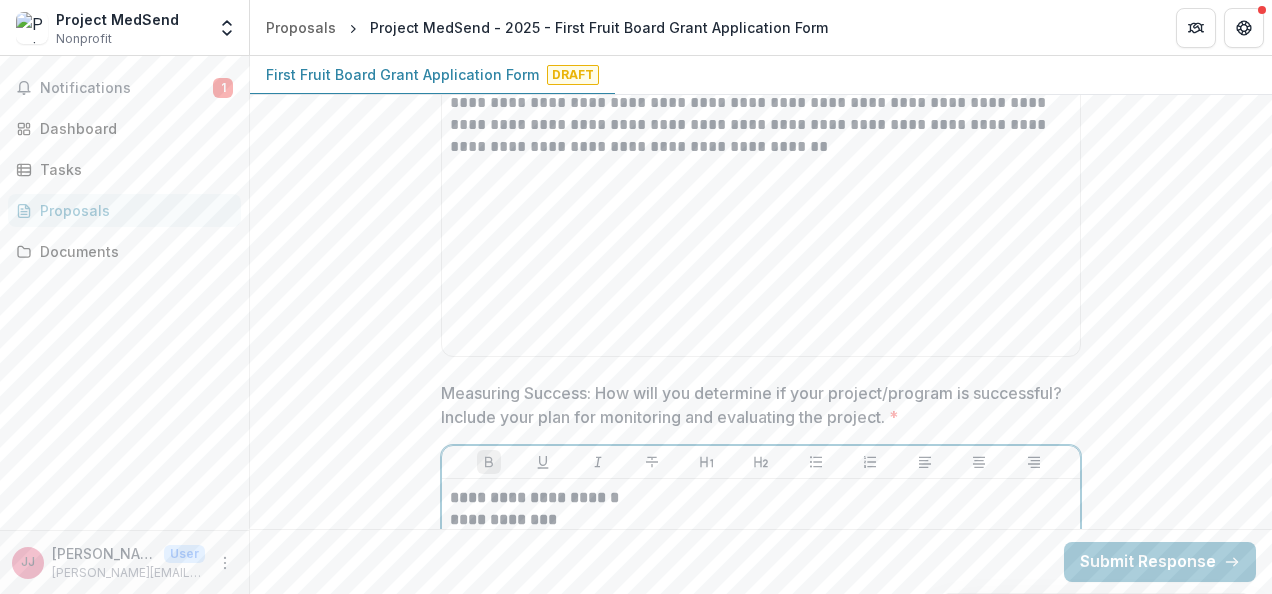 scroll, scrollTop: 2655, scrollLeft: 0, axis: vertical 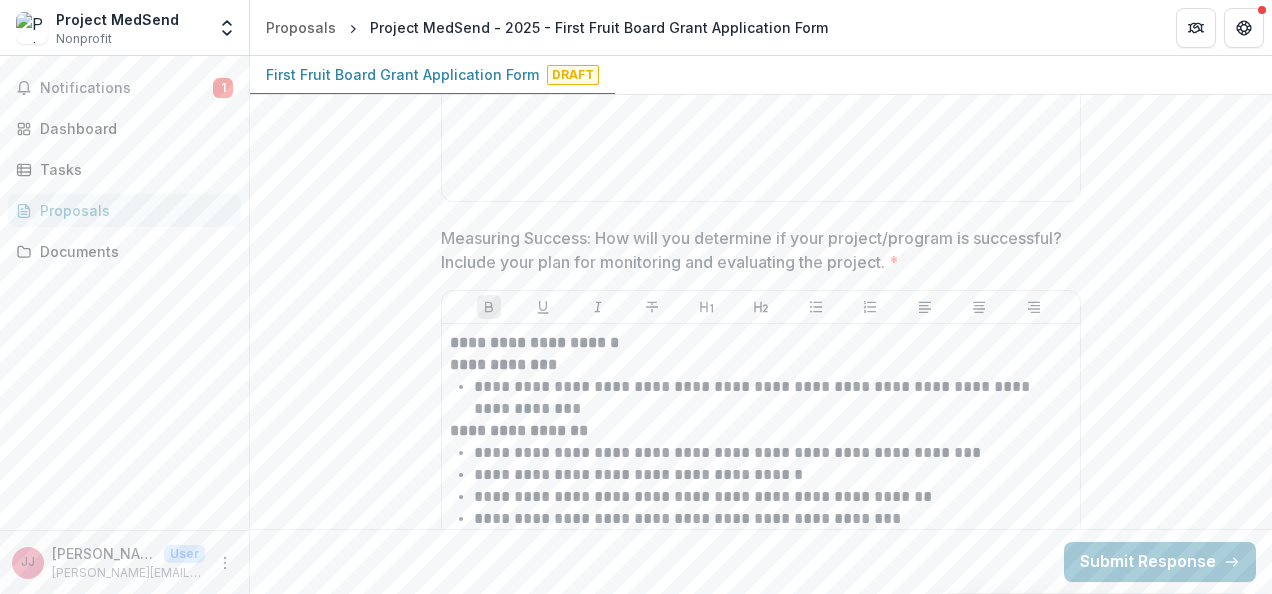 click on "**********" at bounding box center [761, 465] 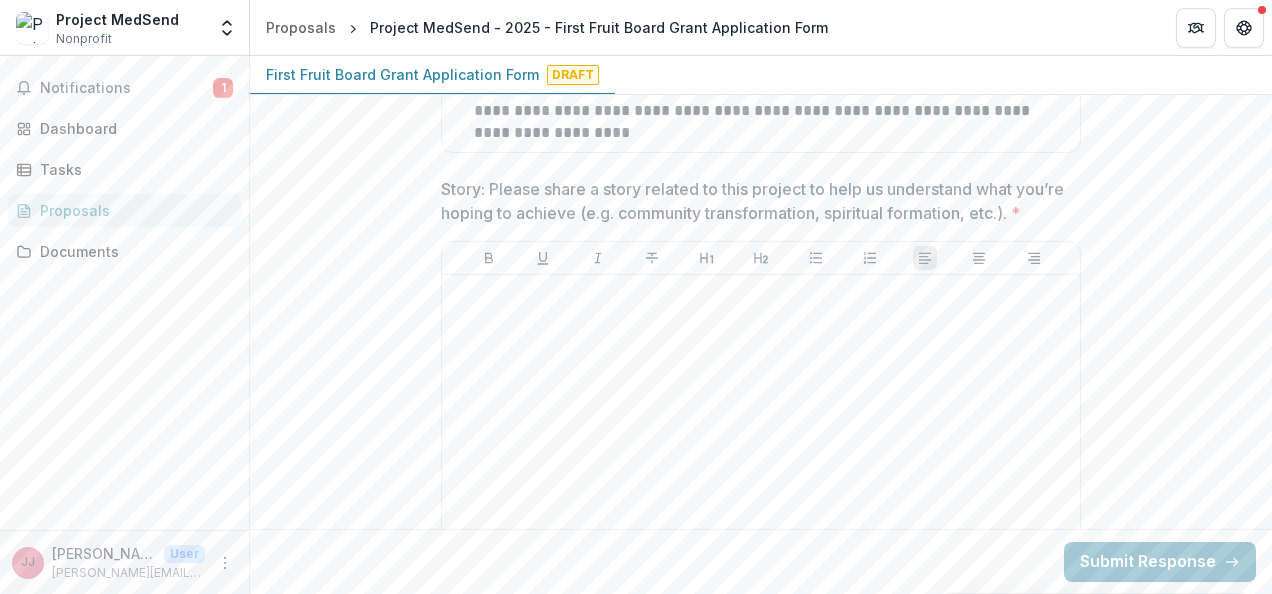 scroll, scrollTop: 3570, scrollLeft: 0, axis: vertical 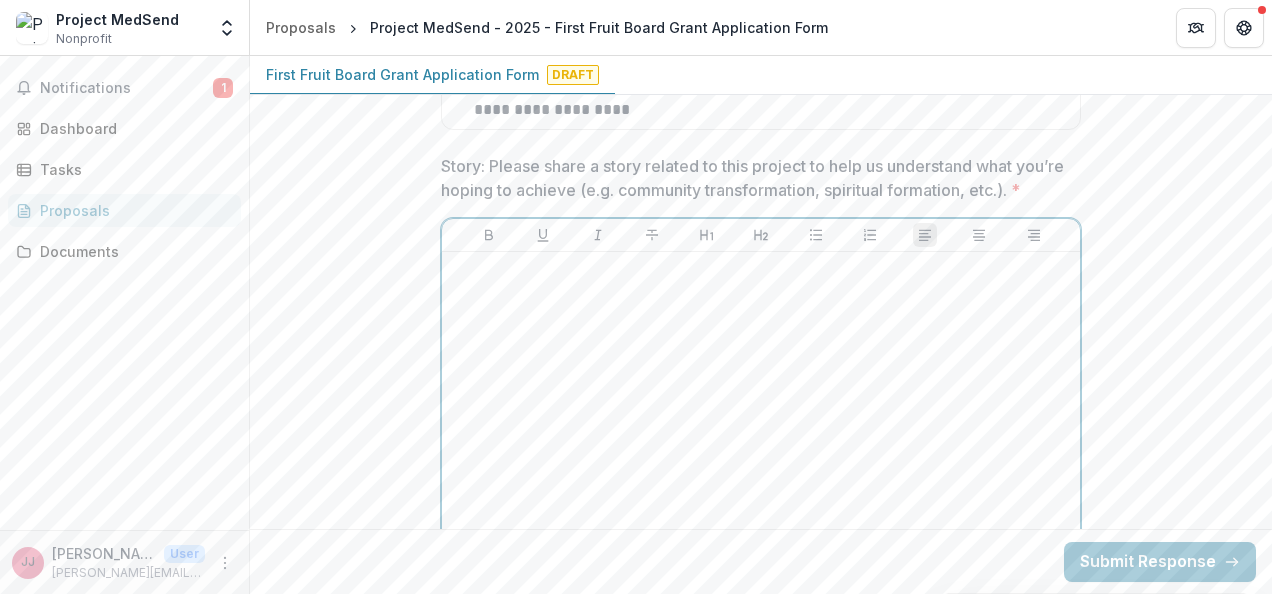 click at bounding box center [761, 271] 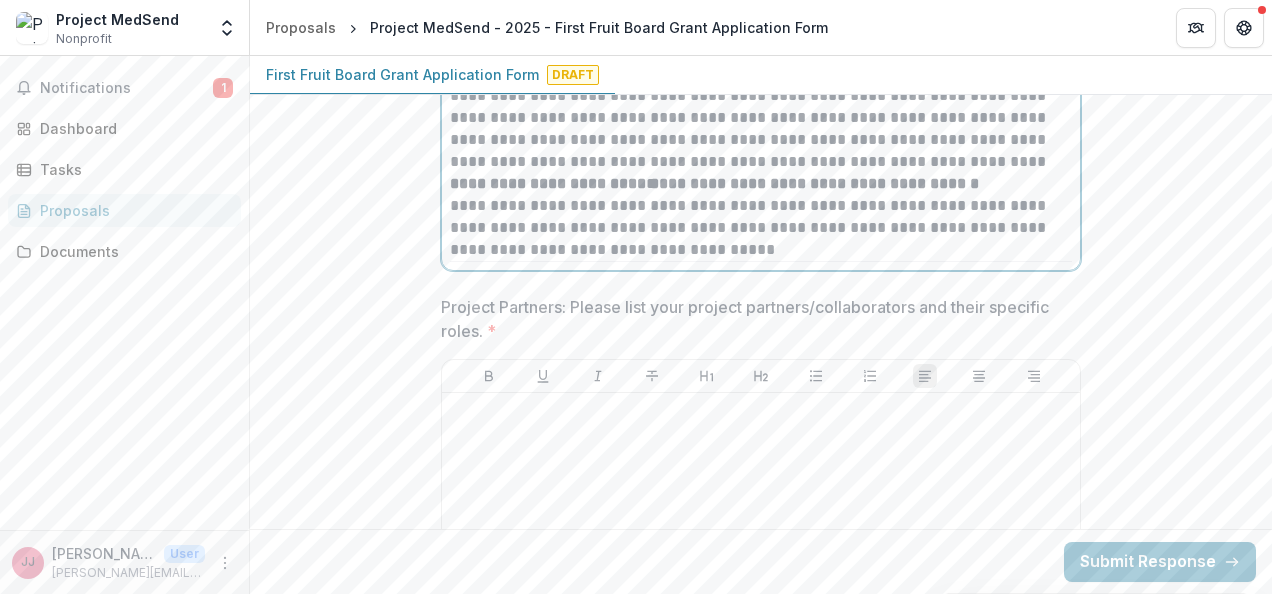scroll, scrollTop: 4197, scrollLeft: 0, axis: vertical 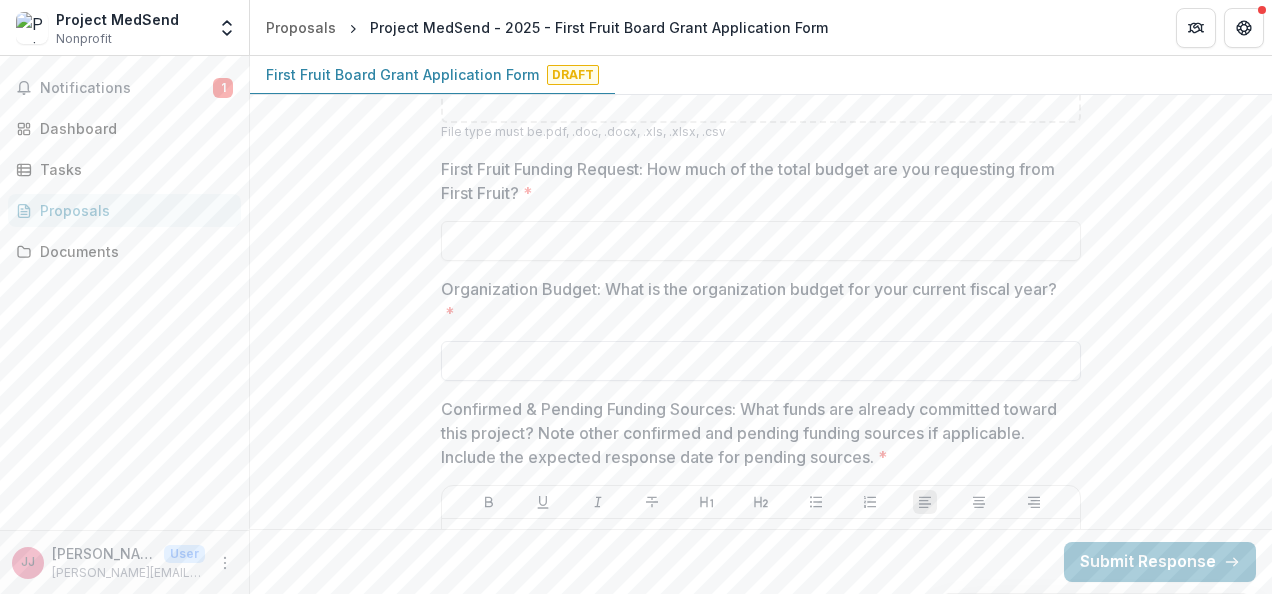 click on "Organization Budget: What is the organization budget for your current fiscal year?  *" at bounding box center (761, 361) 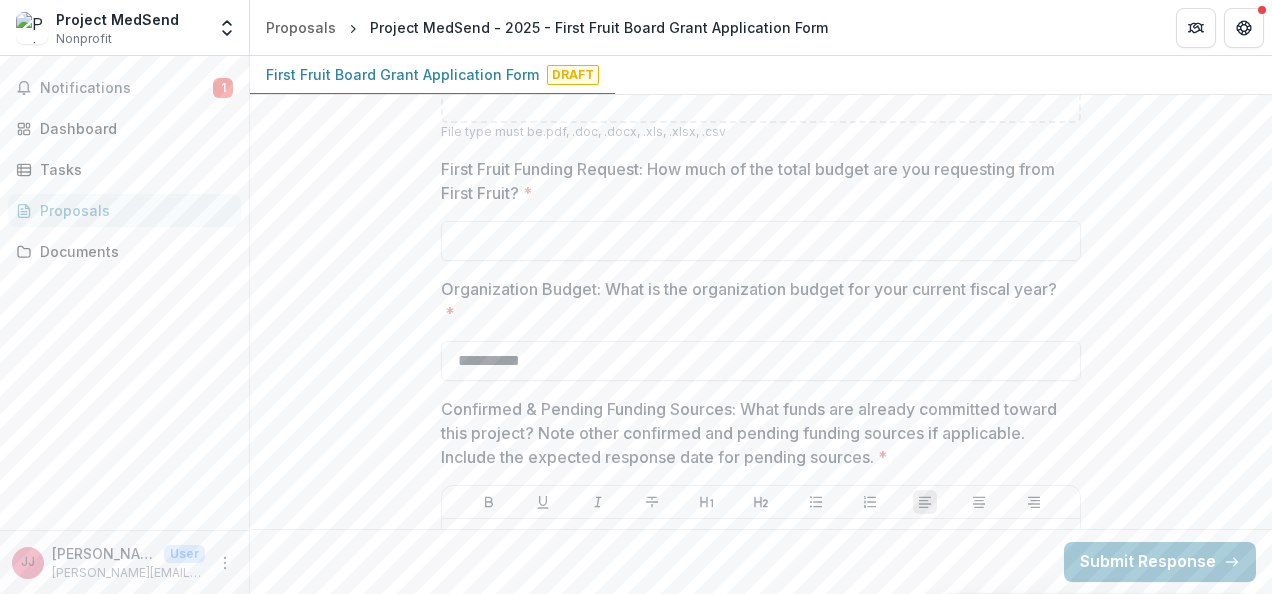 type on "**********" 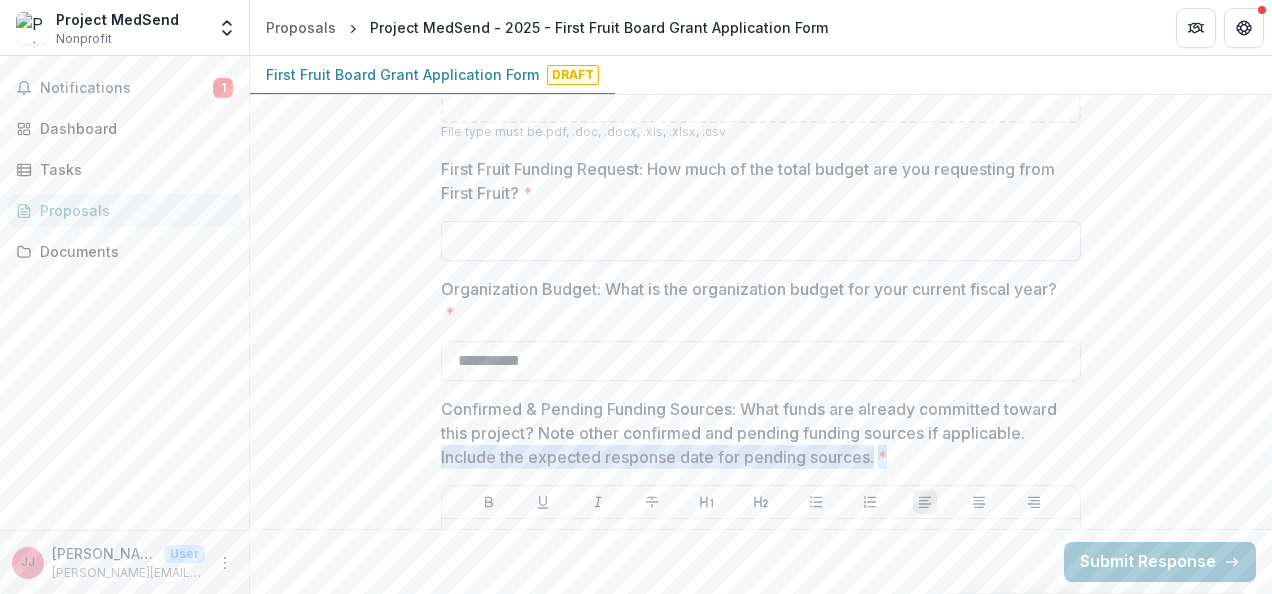 click on "First Fruit Funding Request: How much of the total budget are you requesting from First Fruit? *" at bounding box center [761, 241] 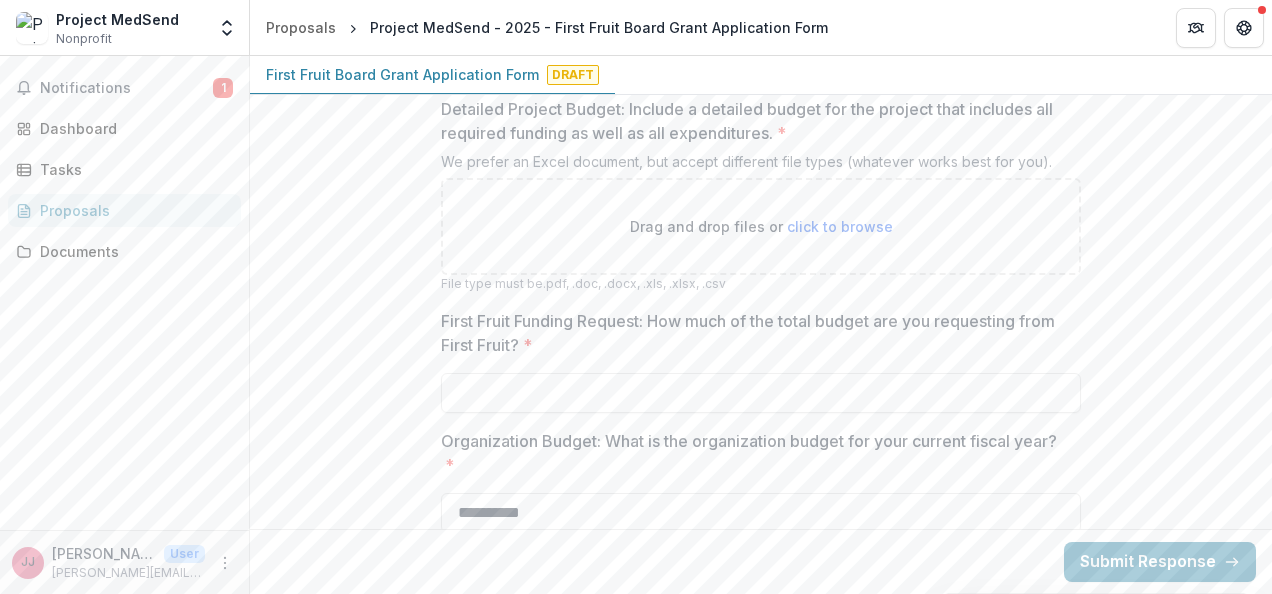 scroll, scrollTop: 4917, scrollLeft: 0, axis: vertical 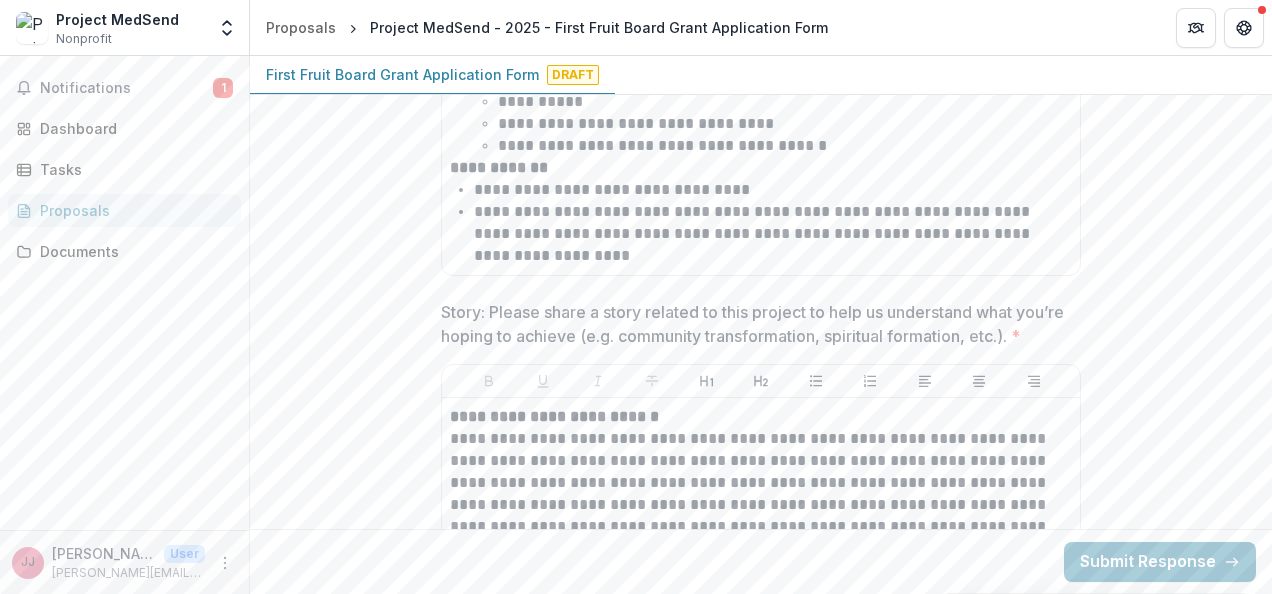 type on "**" 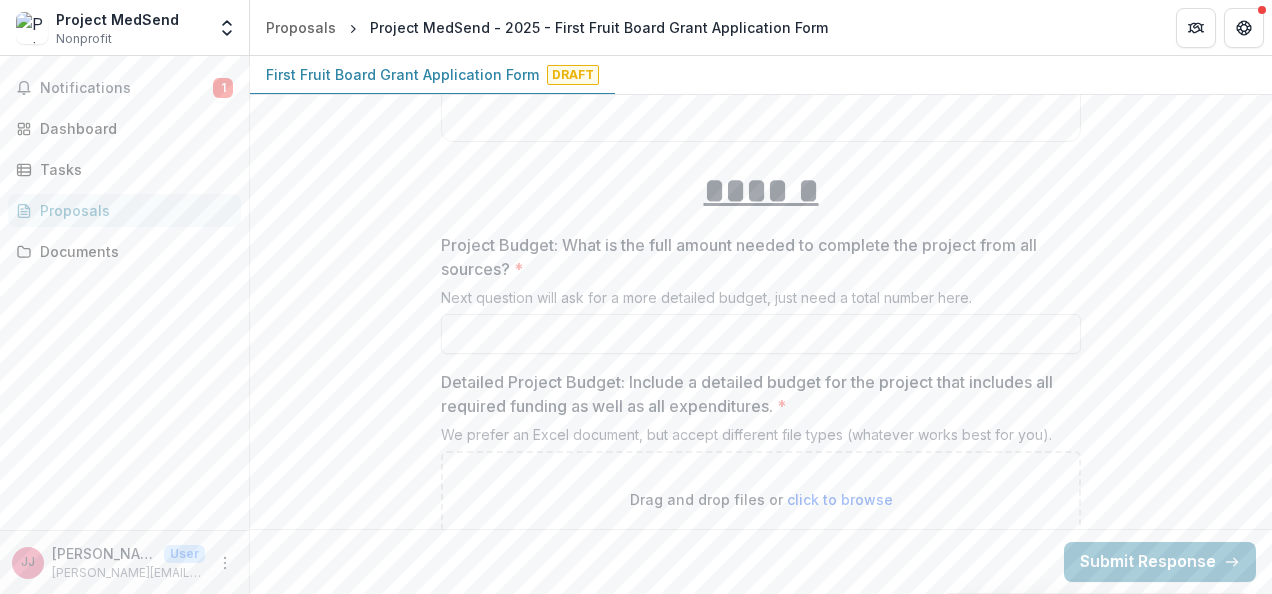 scroll, scrollTop: 4622, scrollLeft: 0, axis: vertical 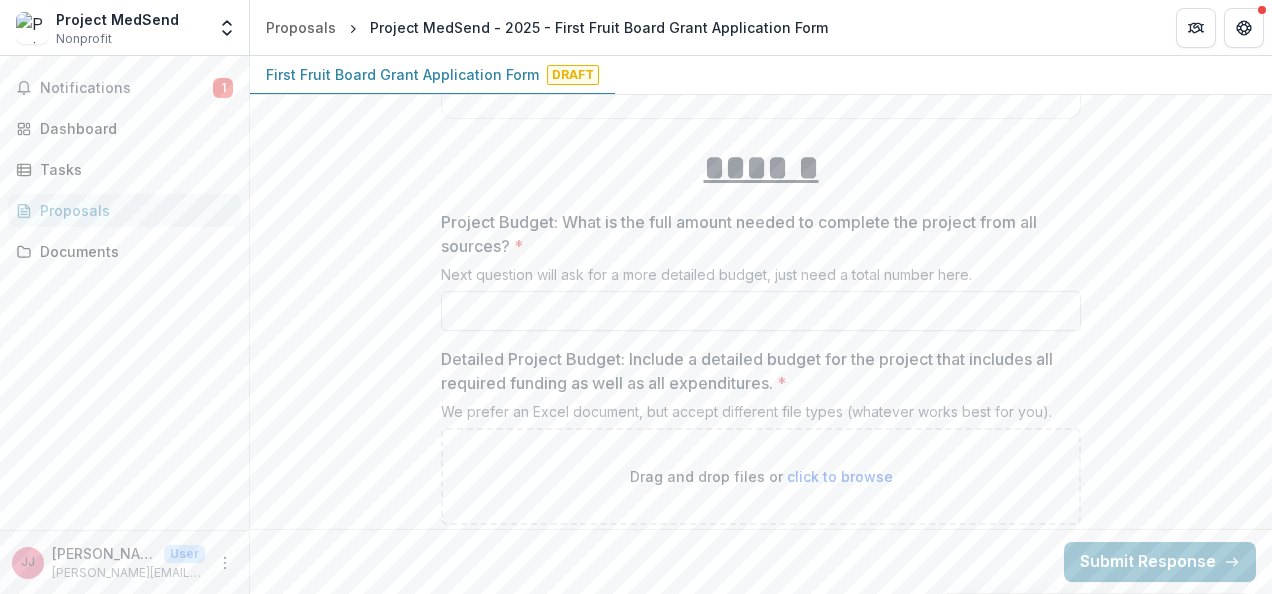 click on "Project Budget: What is the full amount needed to complete the project from all sources? *" at bounding box center [761, 311] 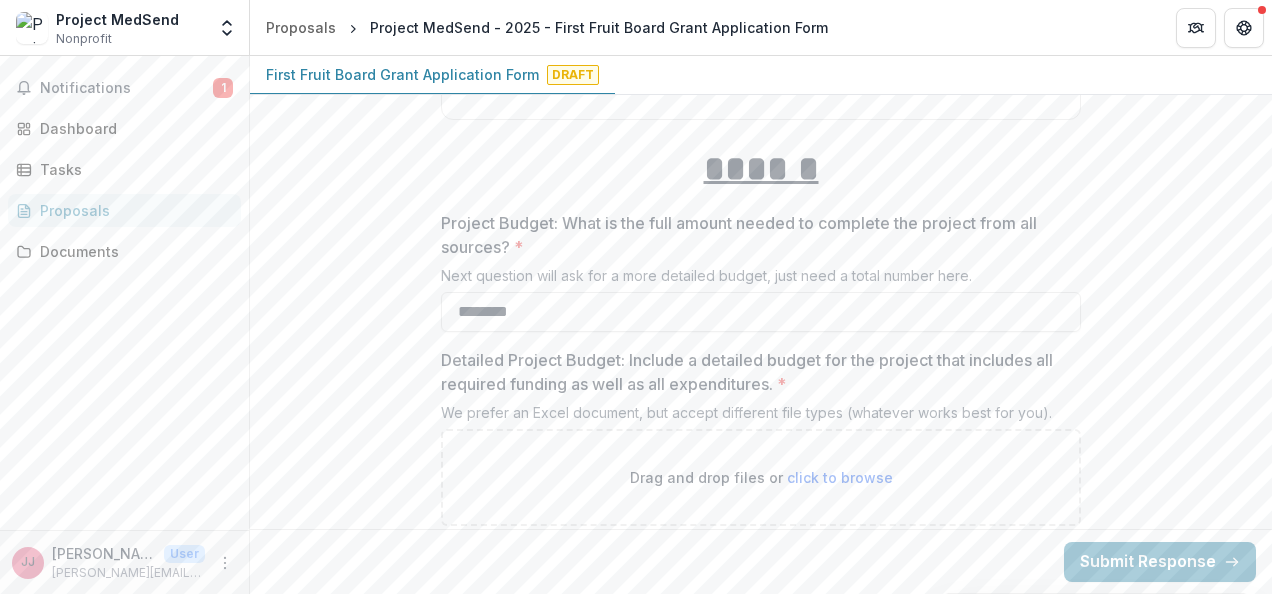 scroll, scrollTop: 4607, scrollLeft: 0, axis: vertical 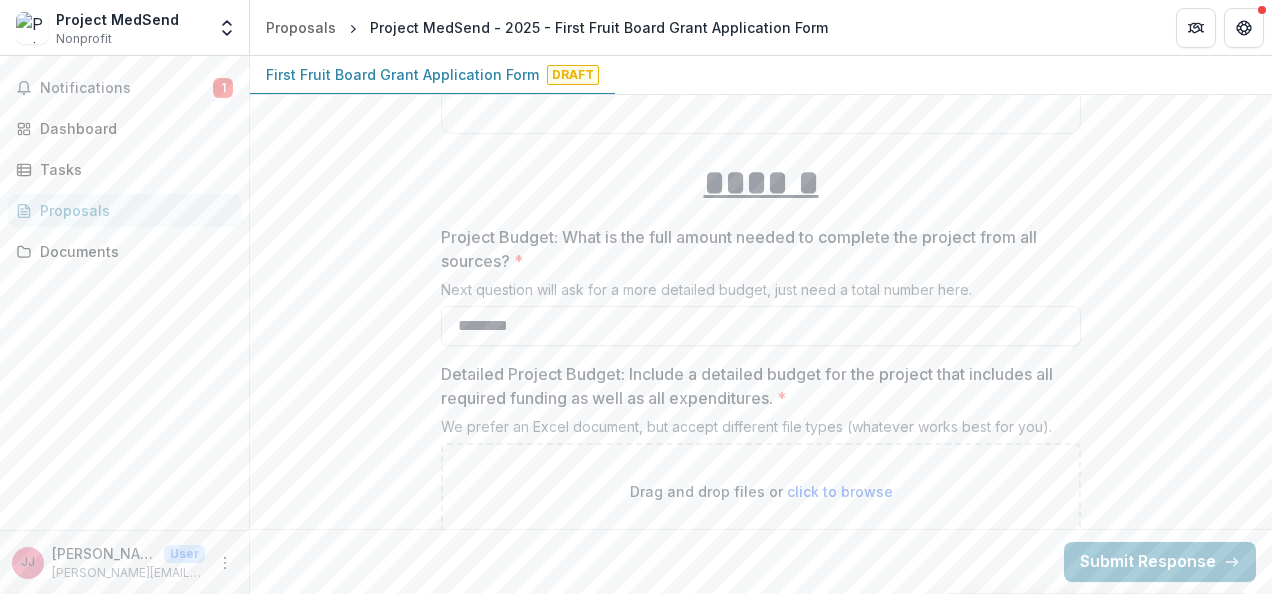 type on "********" 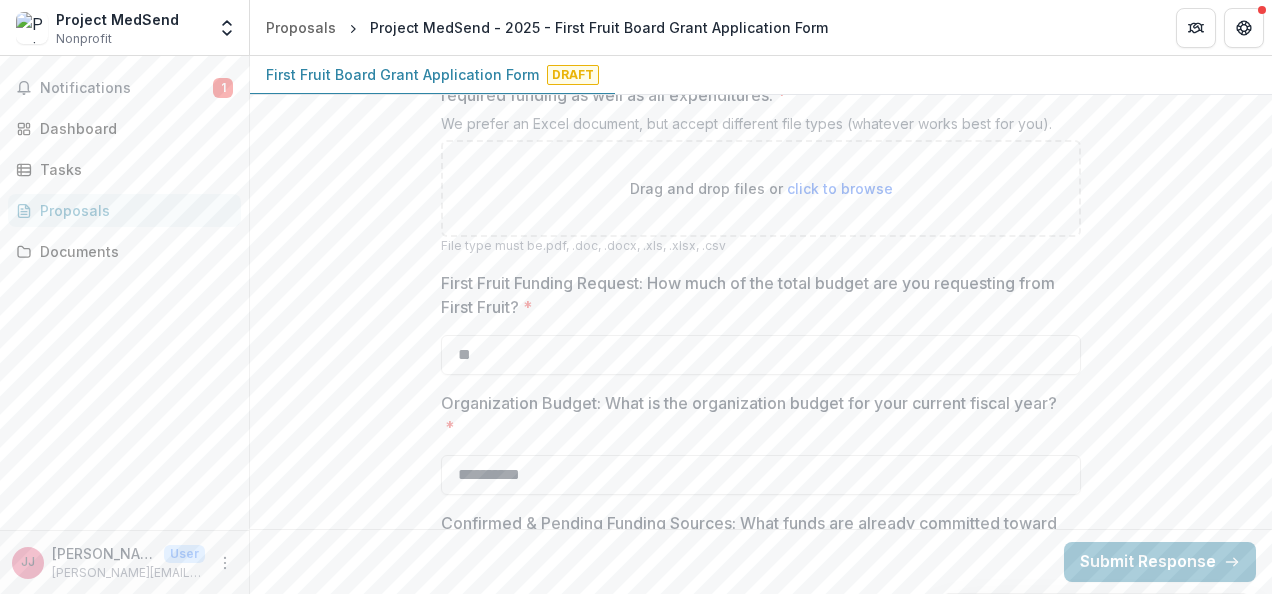 scroll, scrollTop: 4720, scrollLeft: 0, axis: vertical 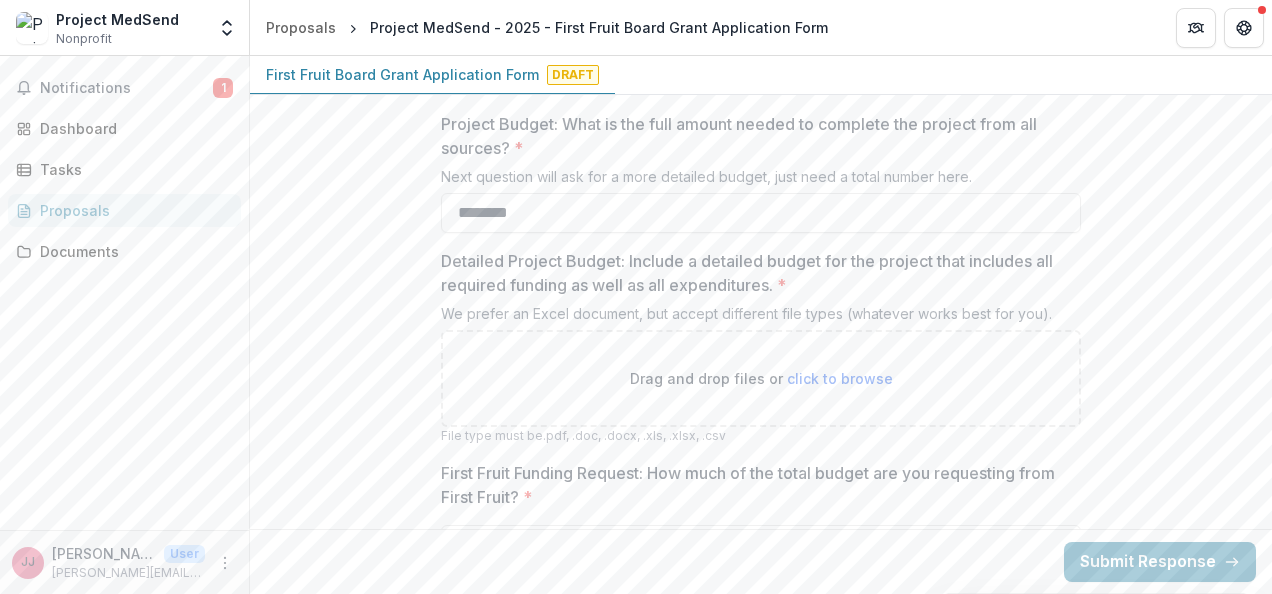 click on "Drag and drop files or   click to browse" at bounding box center [761, 378] 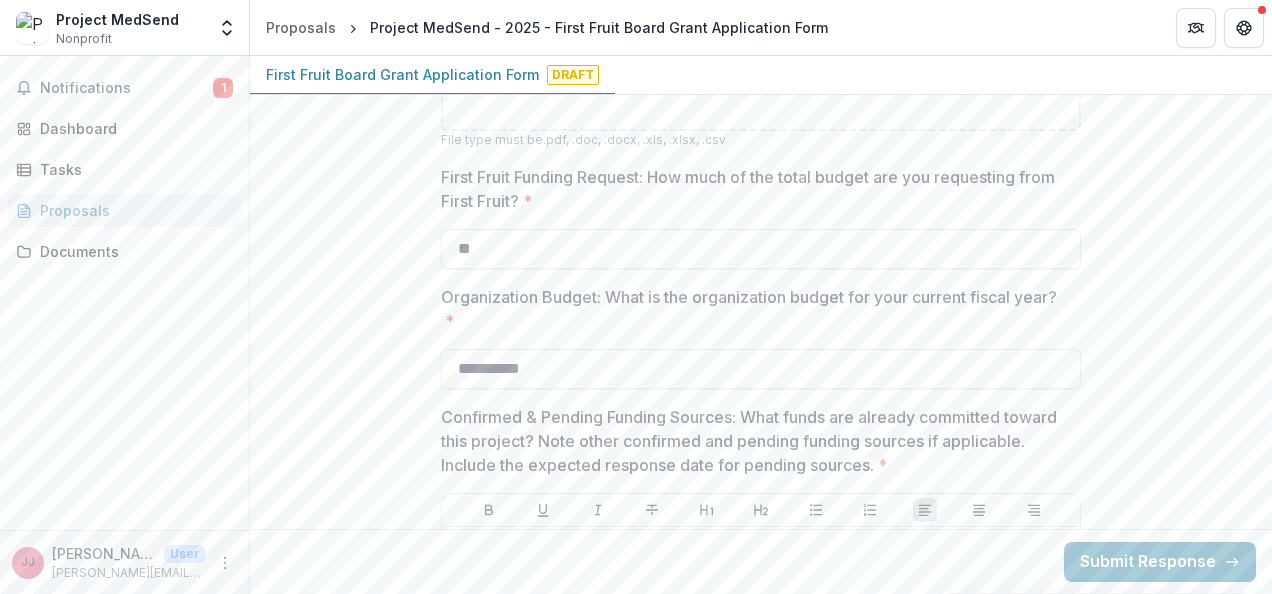 scroll, scrollTop: 5122, scrollLeft: 0, axis: vertical 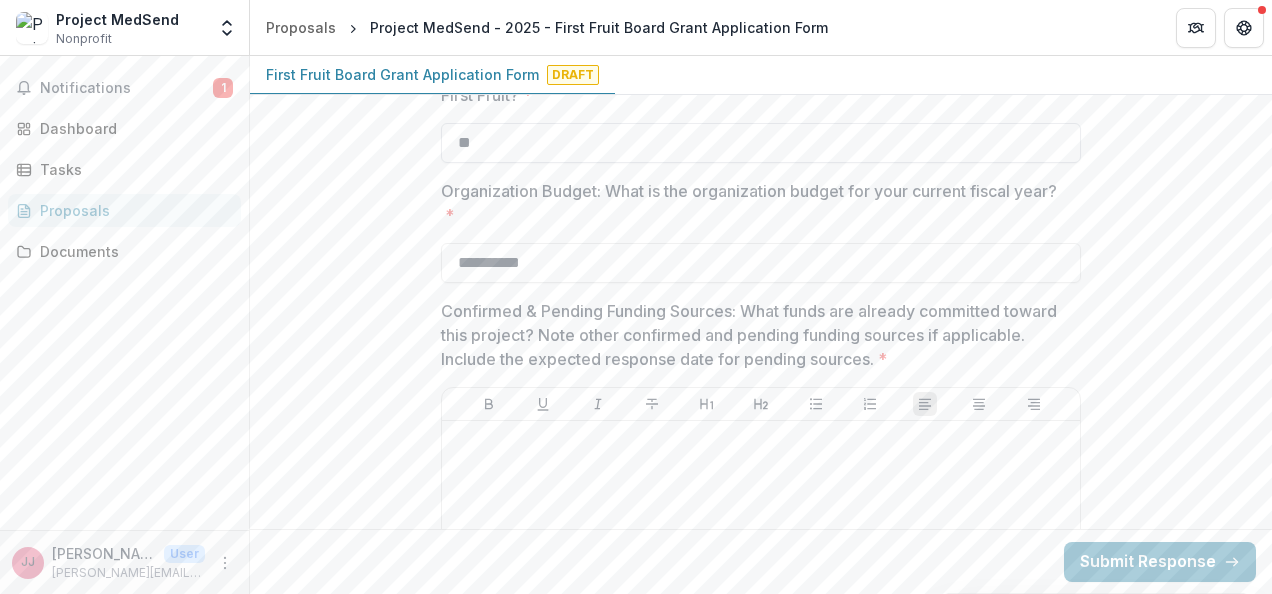 drag, startPoint x: 500, startPoint y: 187, endPoint x: 509, endPoint y: 192, distance: 10.29563 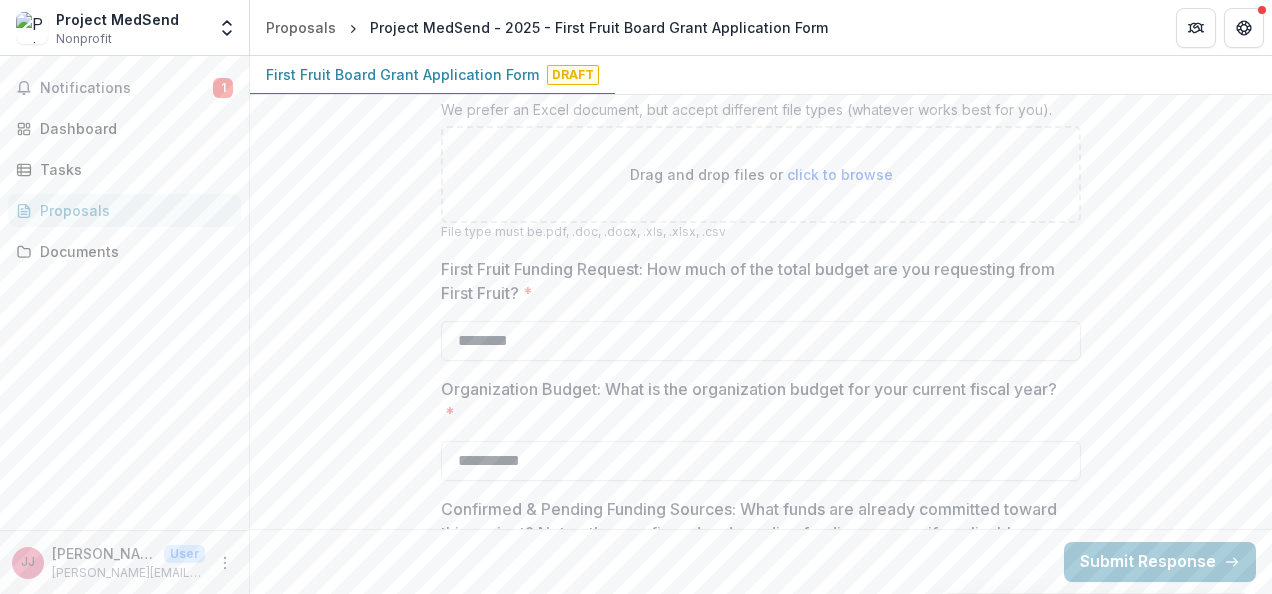 scroll, scrollTop: 4811, scrollLeft: 0, axis: vertical 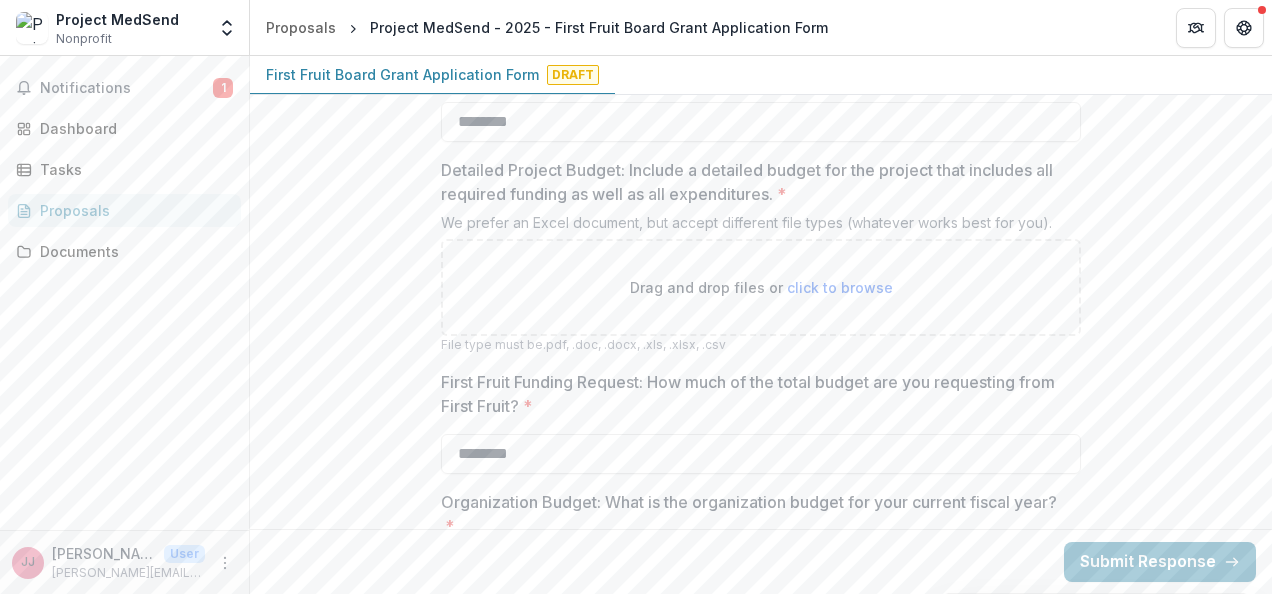type on "********" 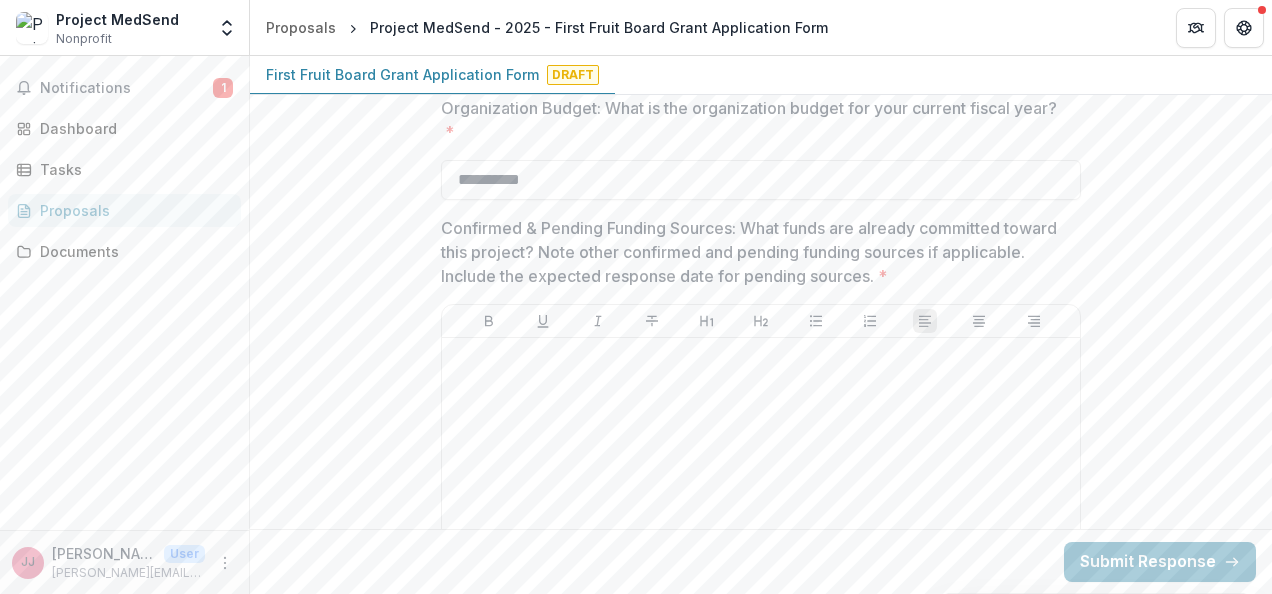 scroll, scrollTop: 5326, scrollLeft: 0, axis: vertical 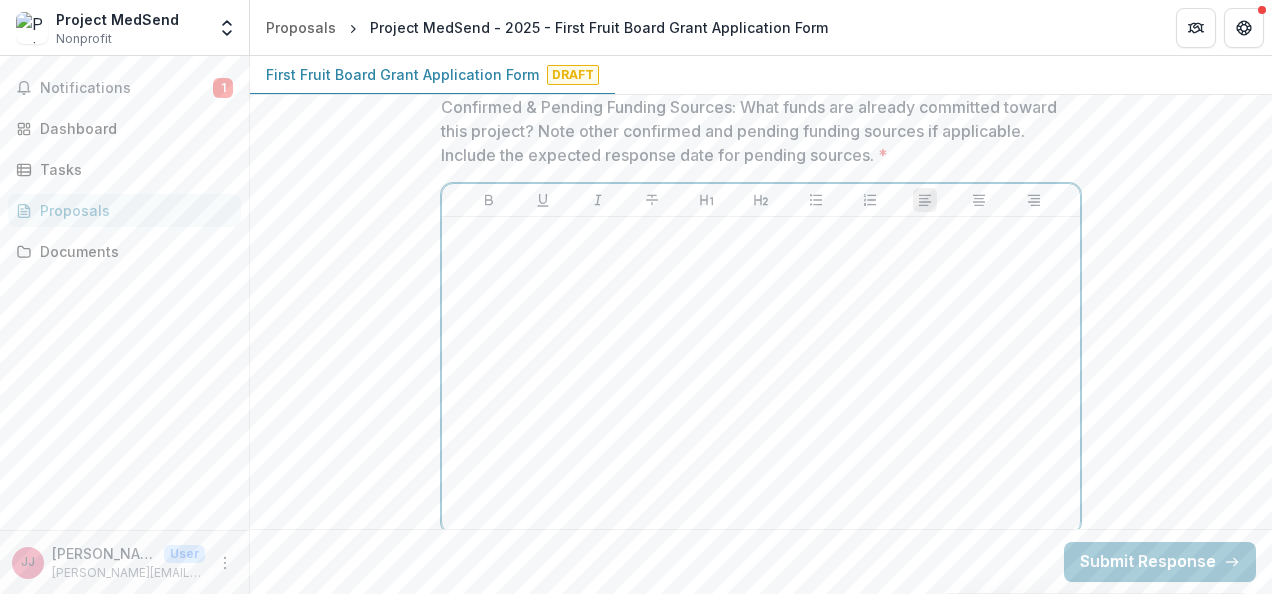 click at bounding box center (761, 375) 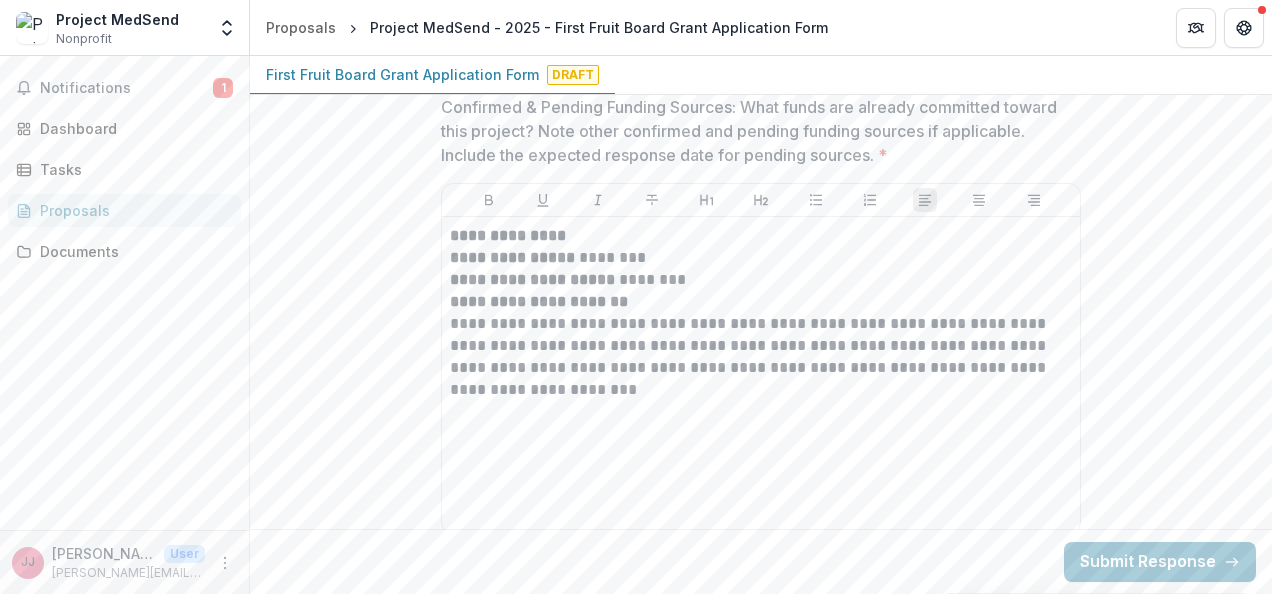 drag, startPoint x: 1265, startPoint y: 536, endPoint x: 1275, endPoint y: 481, distance: 55.9017 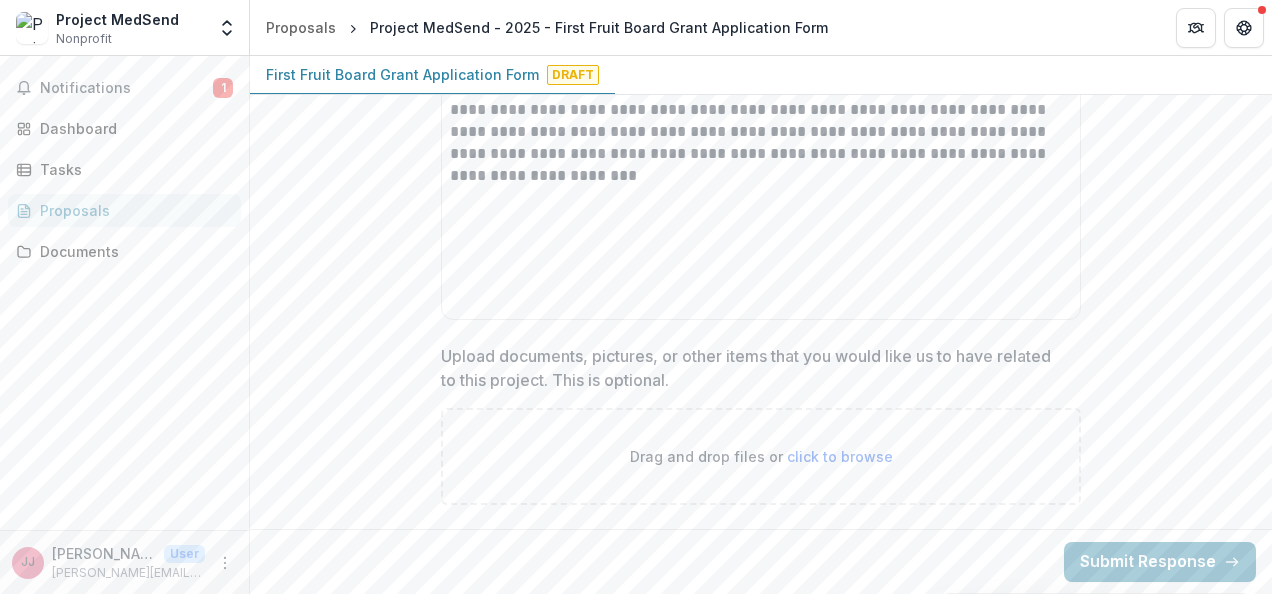 scroll, scrollTop: 5538, scrollLeft: 0, axis: vertical 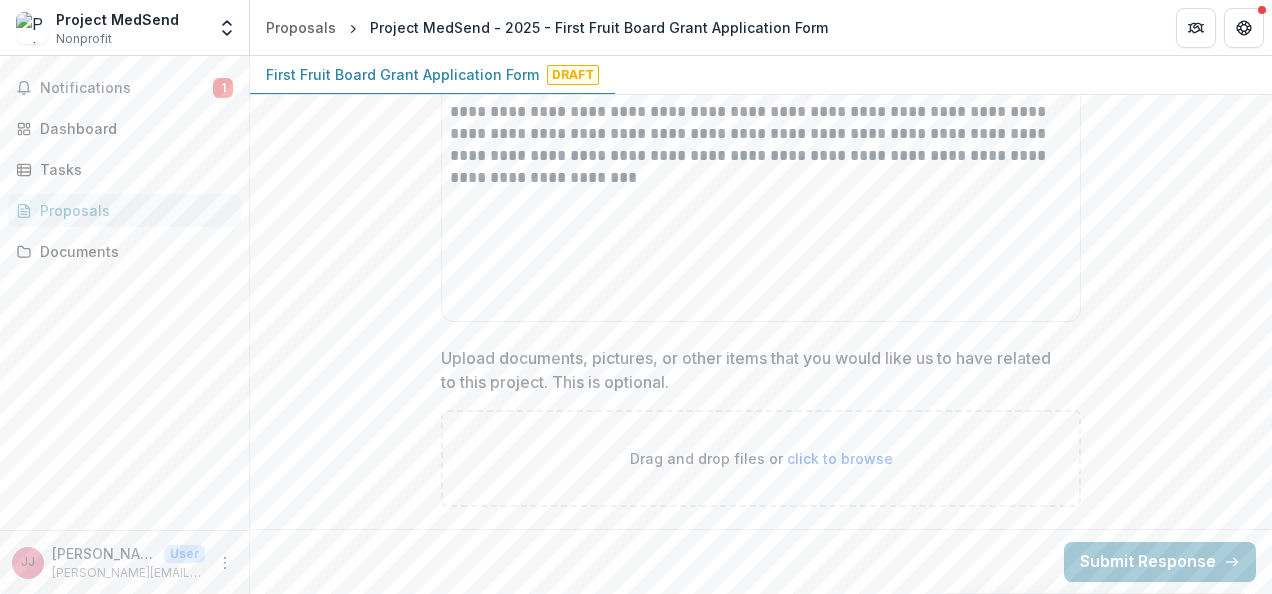 click on "Upload documents, pictures, or other items that you would like us to have related to this project. This is optional." at bounding box center (755, 370) 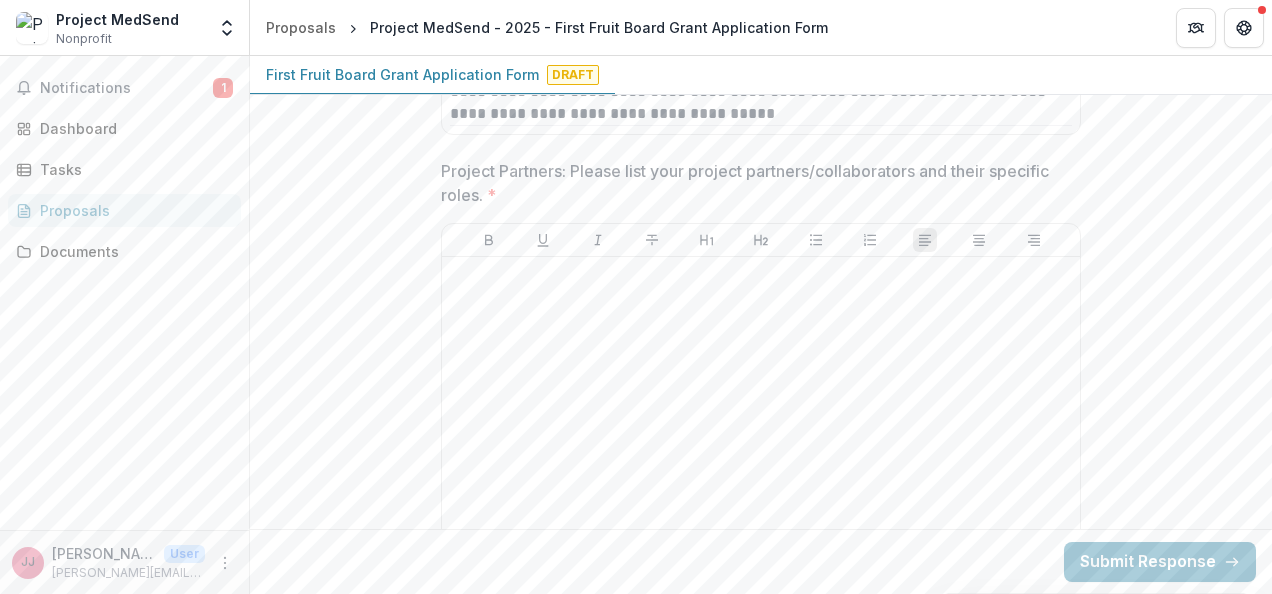 scroll, scrollTop: 4174, scrollLeft: 0, axis: vertical 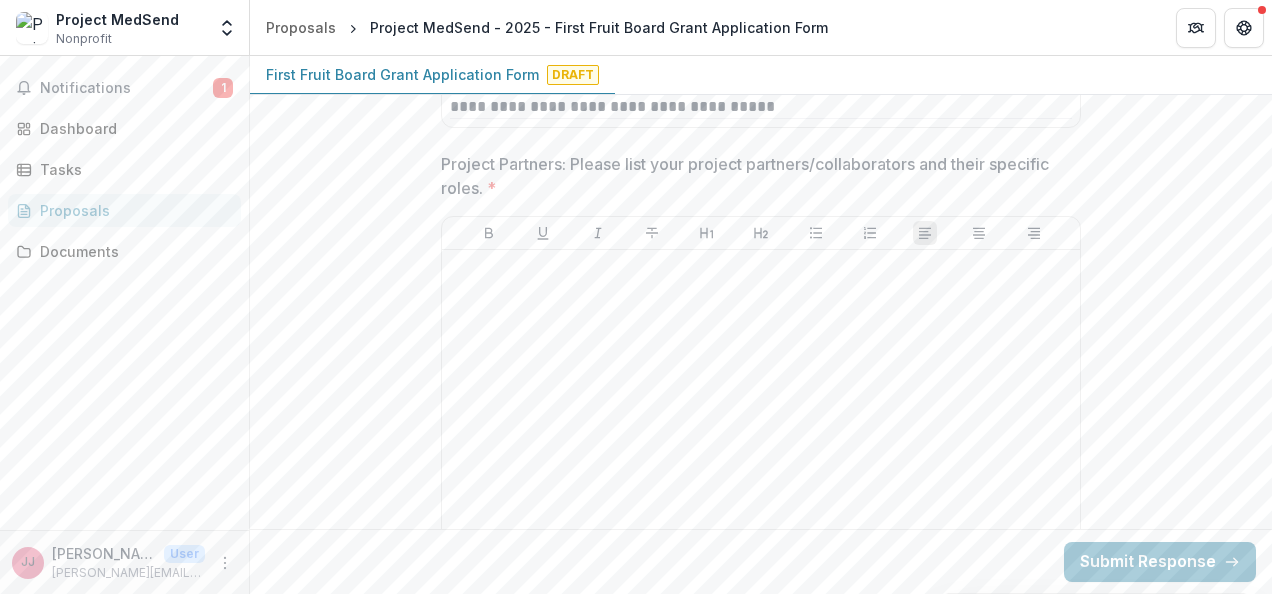drag, startPoint x: 1263, startPoint y: 452, endPoint x: 1271, endPoint y: 409, distance: 43.737854 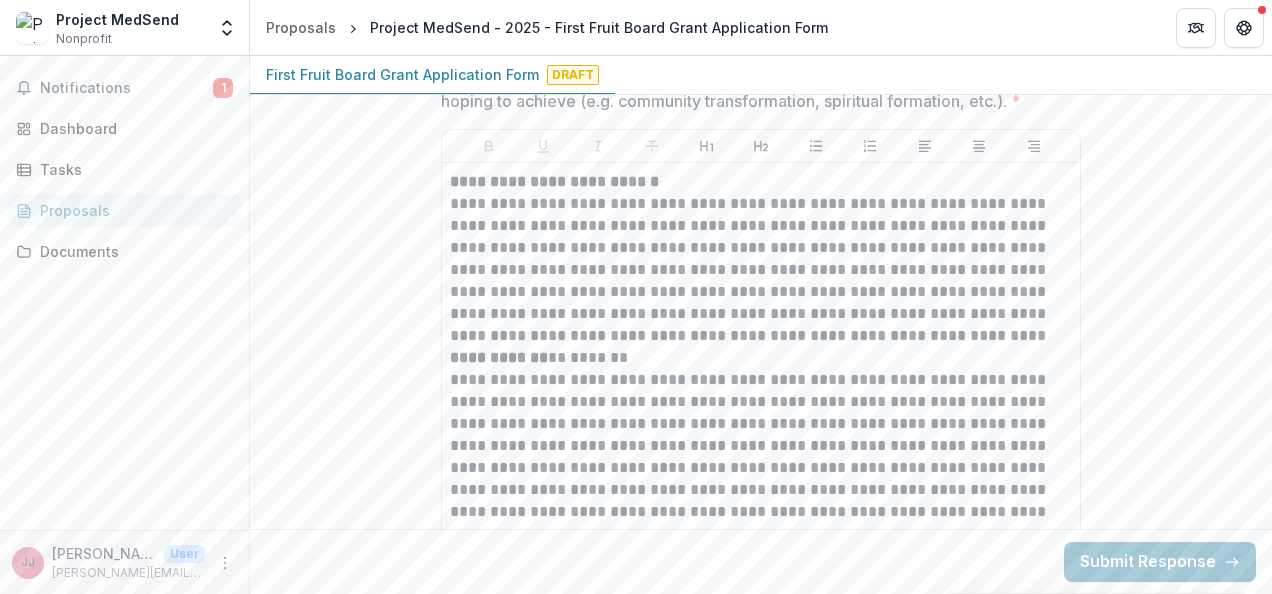 scroll, scrollTop: 3614, scrollLeft: 0, axis: vertical 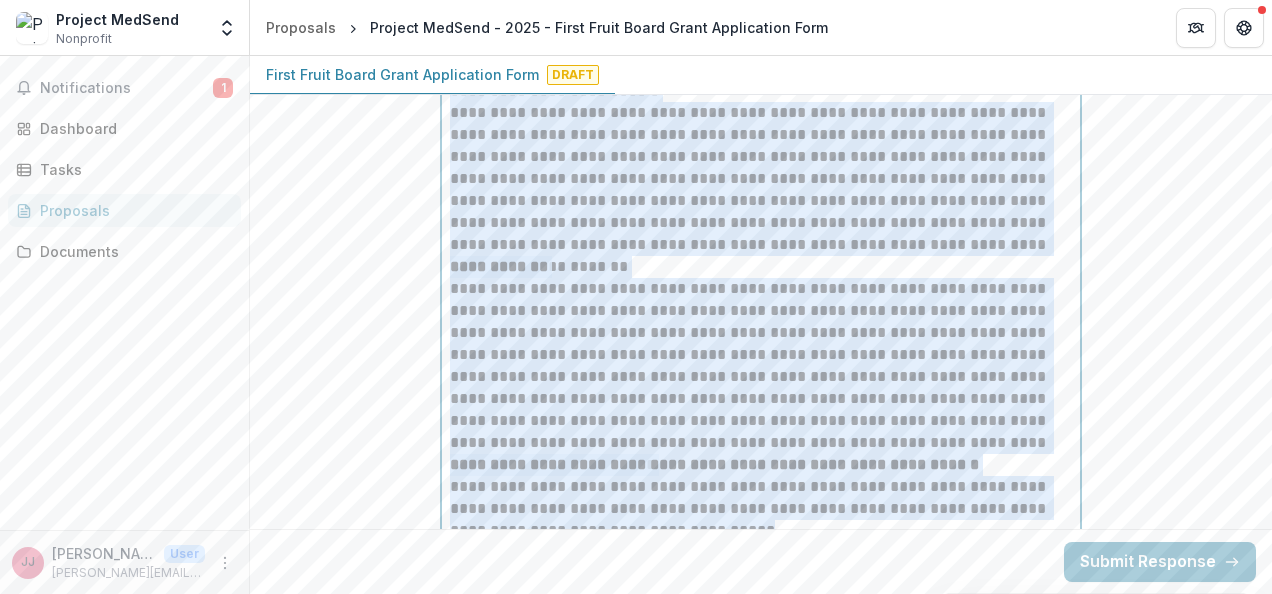 drag, startPoint x: 448, startPoint y: 129, endPoint x: 394, endPoint y: 128, distance: 54.00926 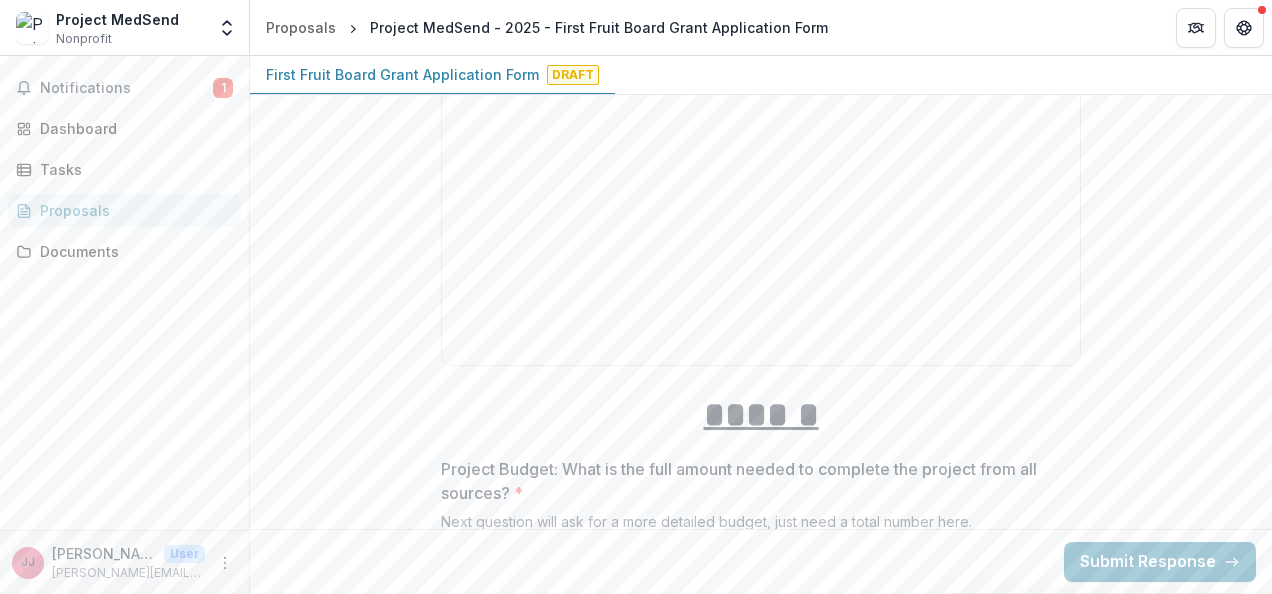 scroll, scrollTop: 4027, scrollLeft: 0, axis: vertical 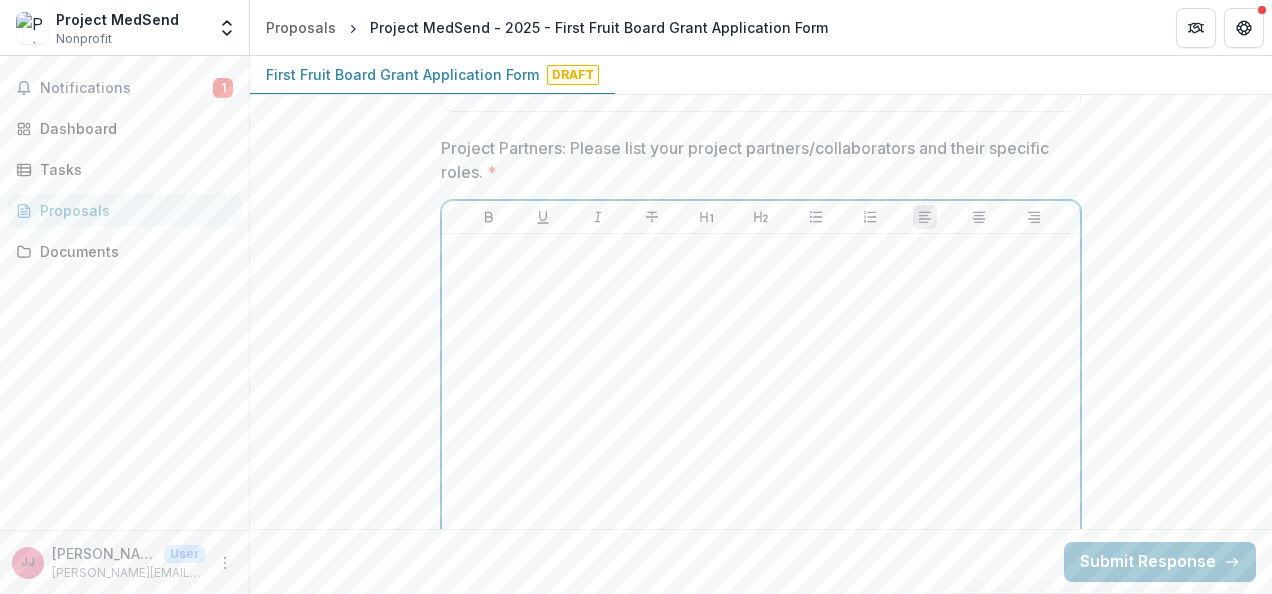 click at bounding box center [761, 253] 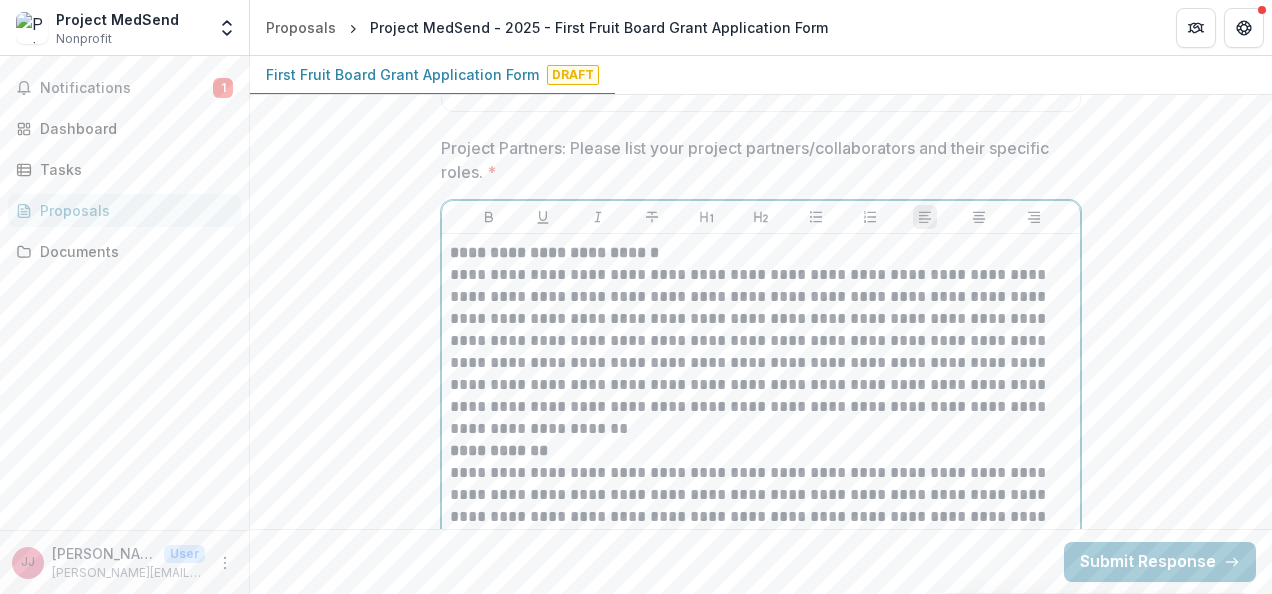 scroll, scrollTop: 4181, scrollLeft: 0, axis: vertical 